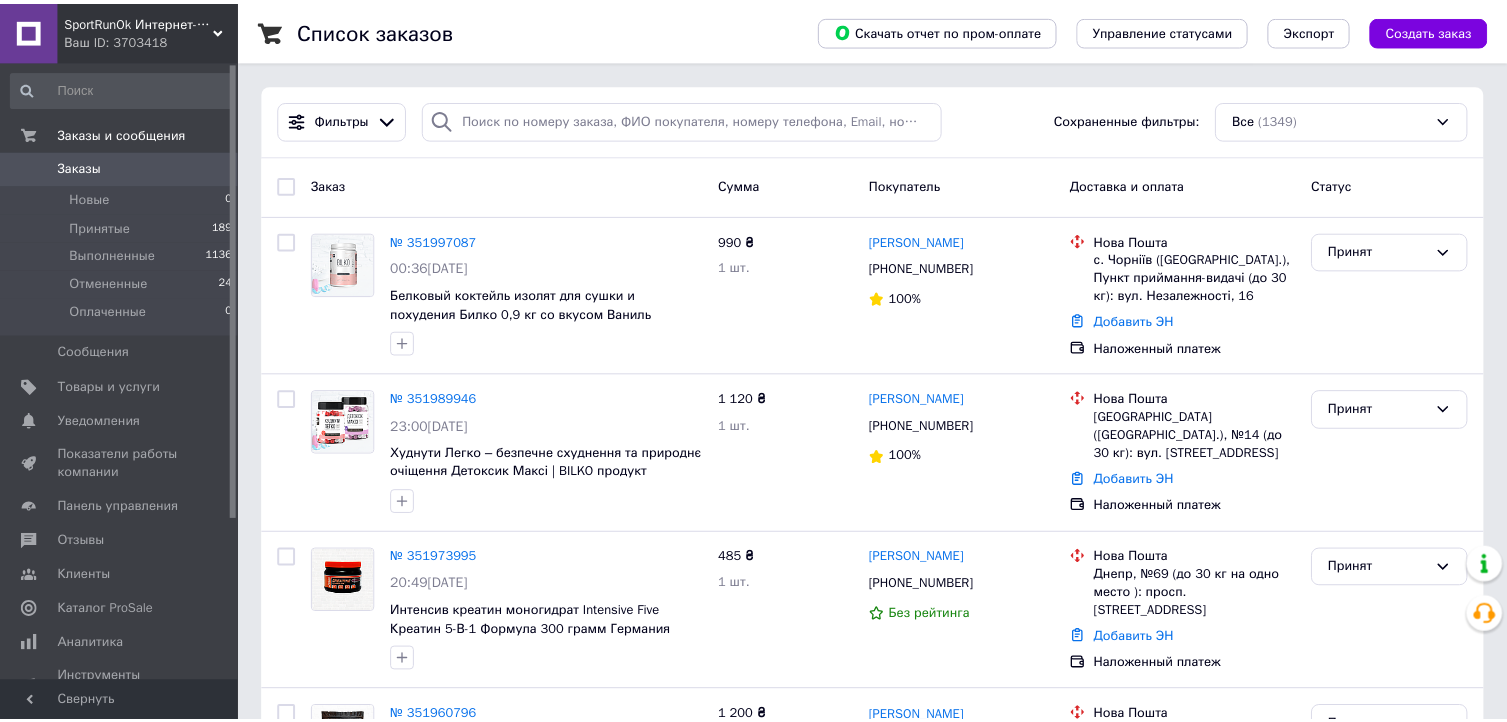scroll, scrollTop: 0, scrollLeft: 0, axis: both 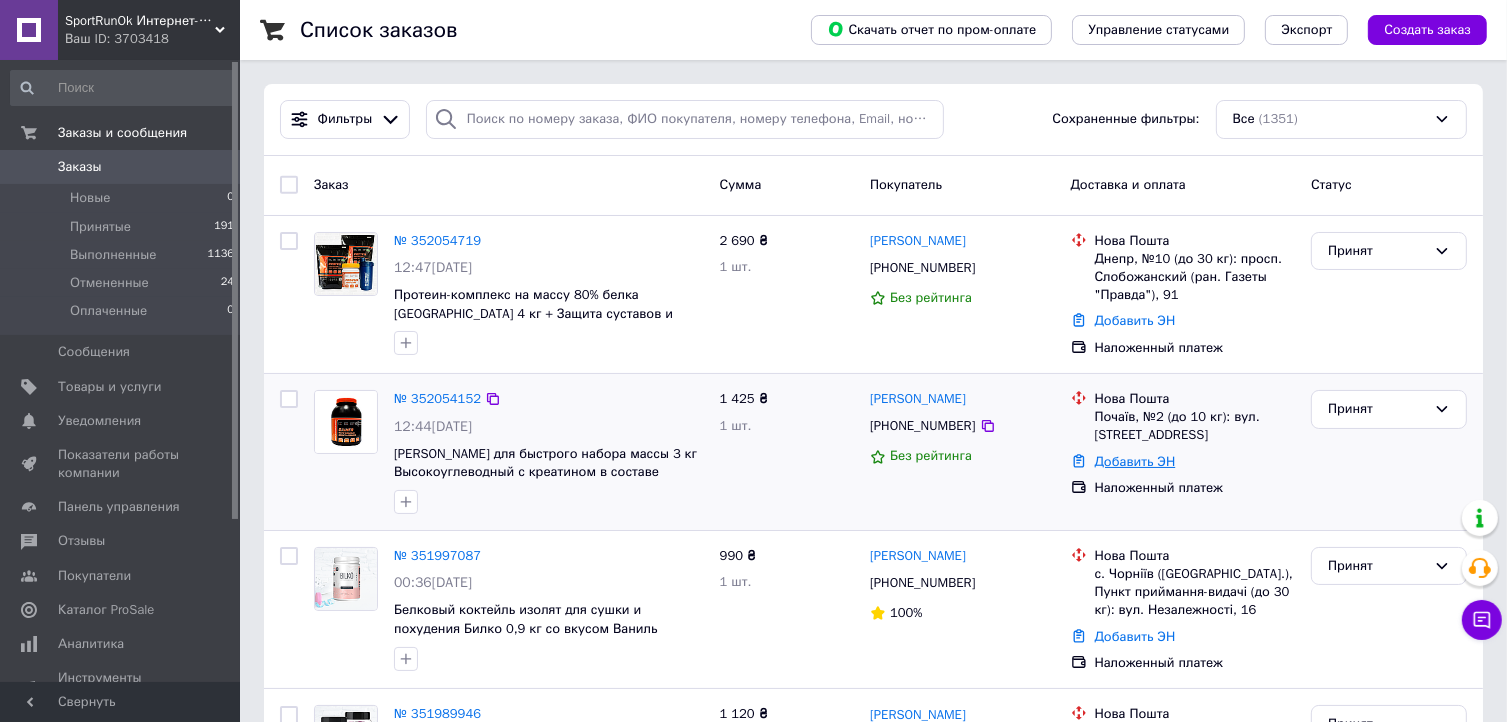 click on "Добавить ЭН" at bounding box center [1135, 461] 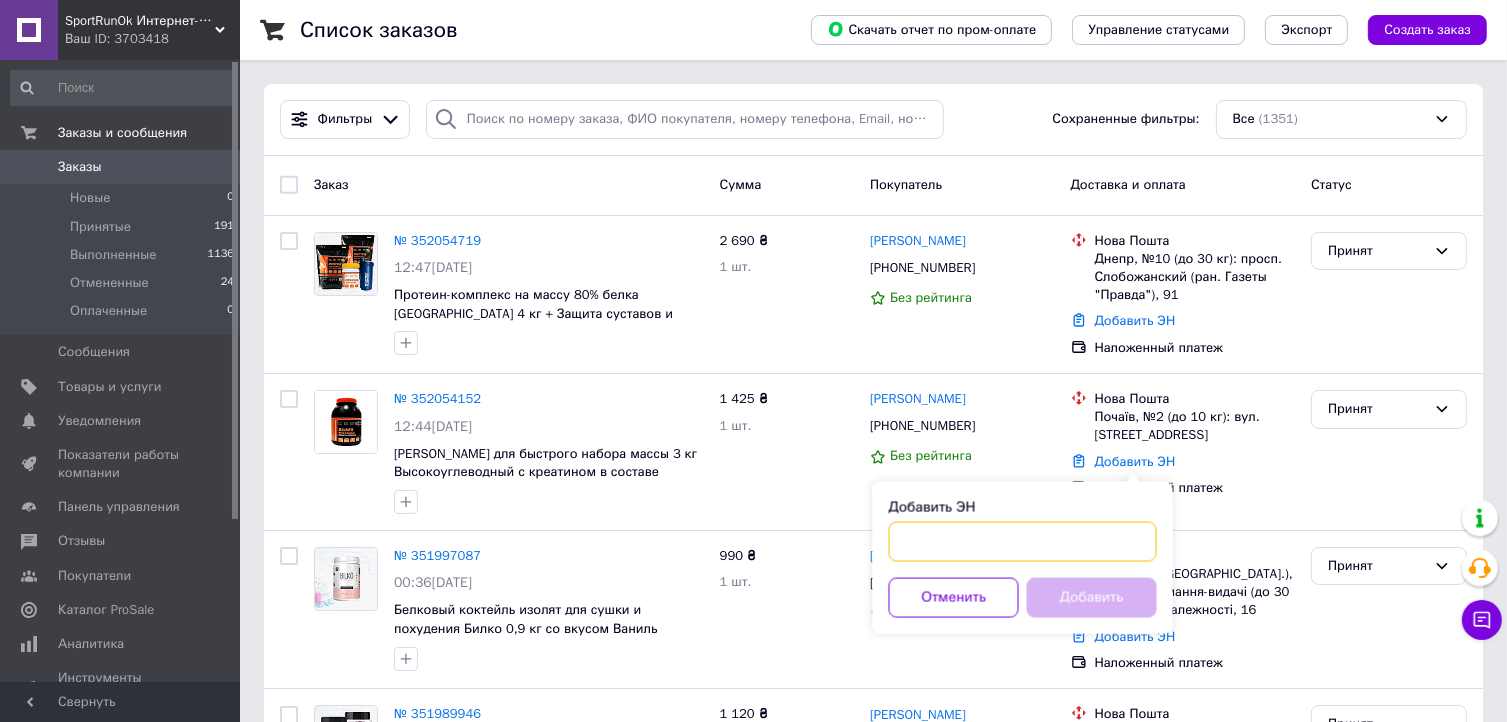 click on "Добавить ЭН" at bounding box center (1023, 542) 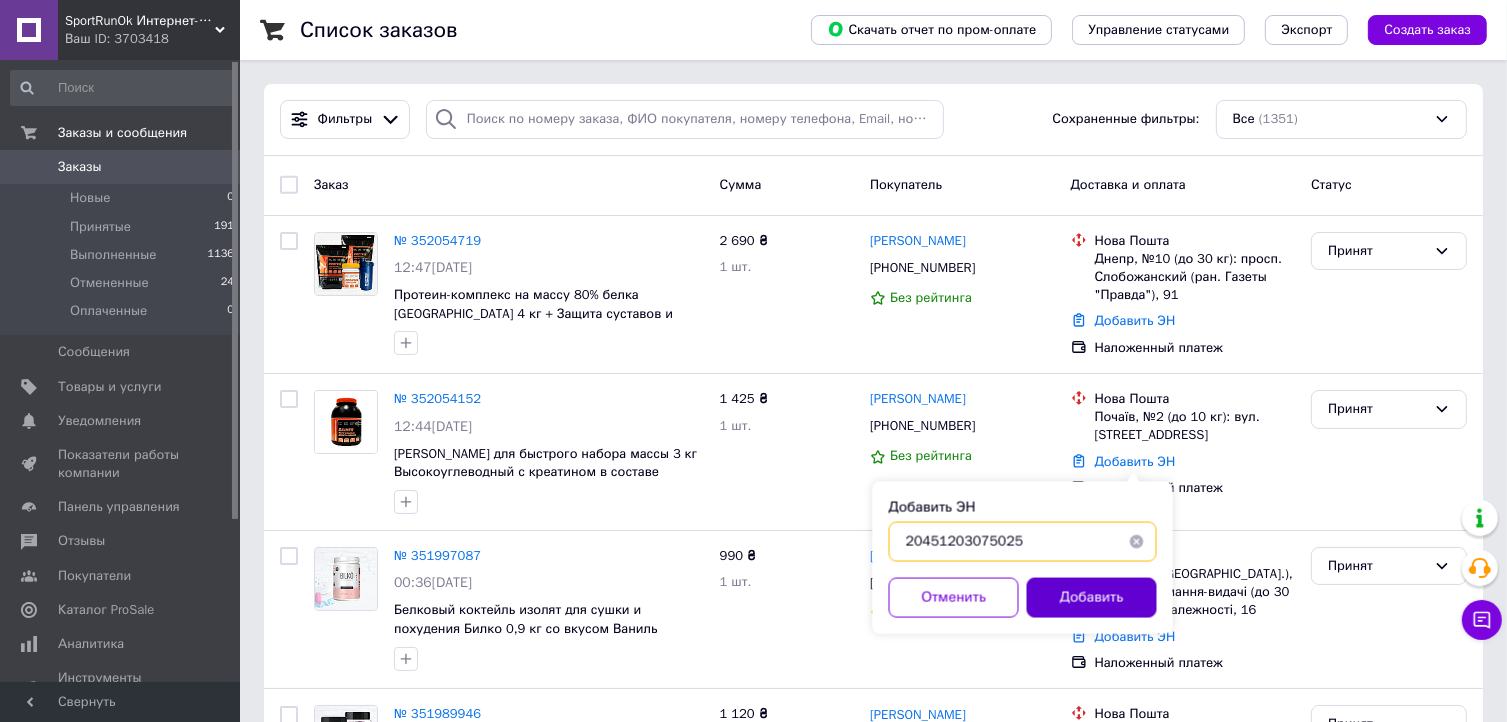 type on "20451203075025" 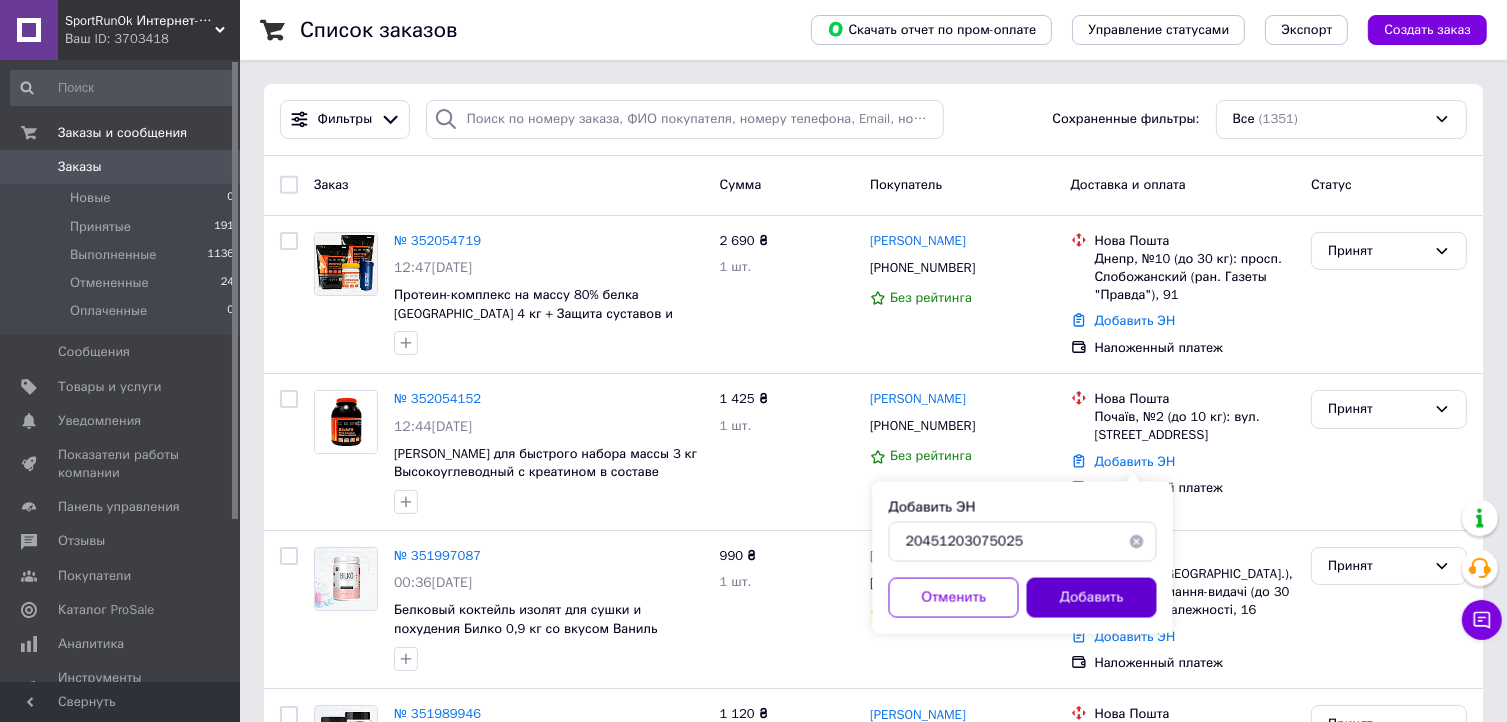 click on "Добавить" at bounding box center (1092, 598) 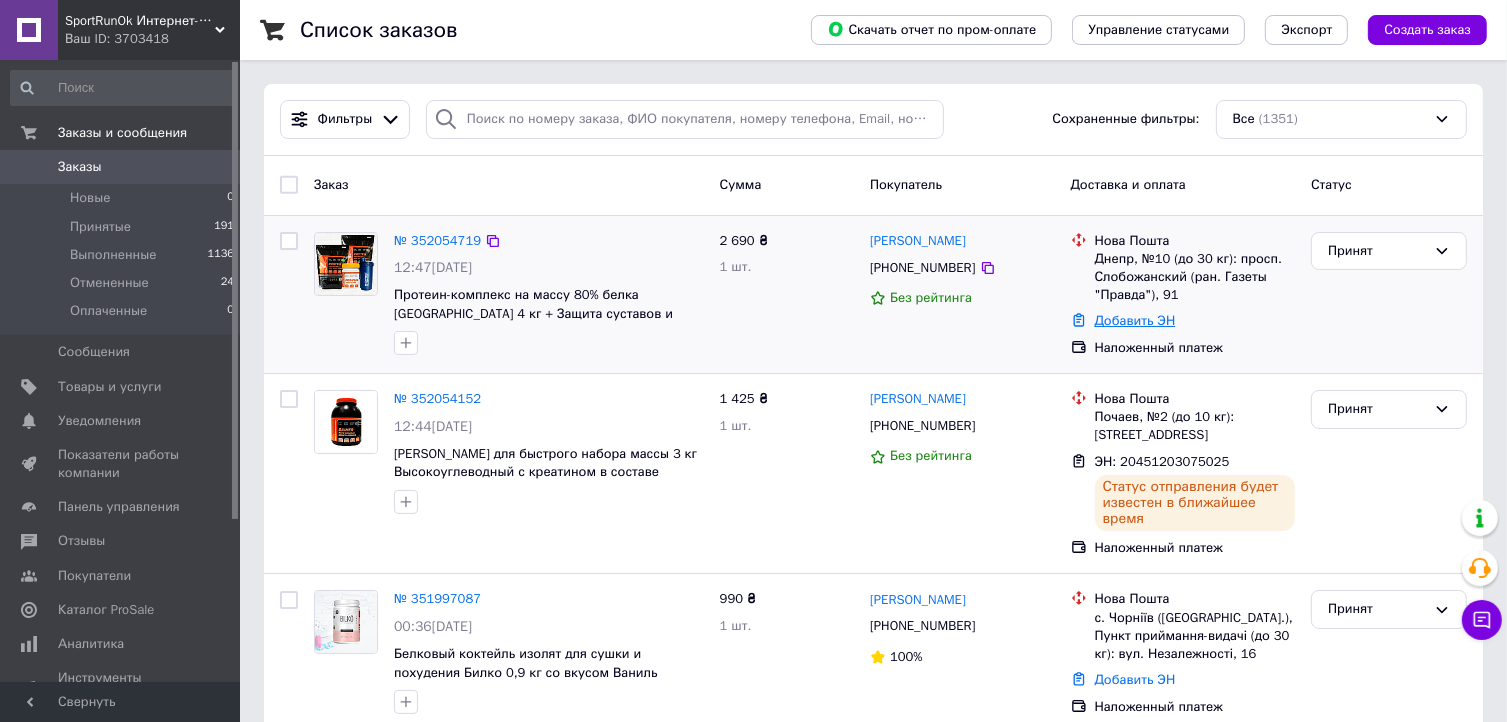 click on "Добавить ЭН" at bounding box center [1135, 320] 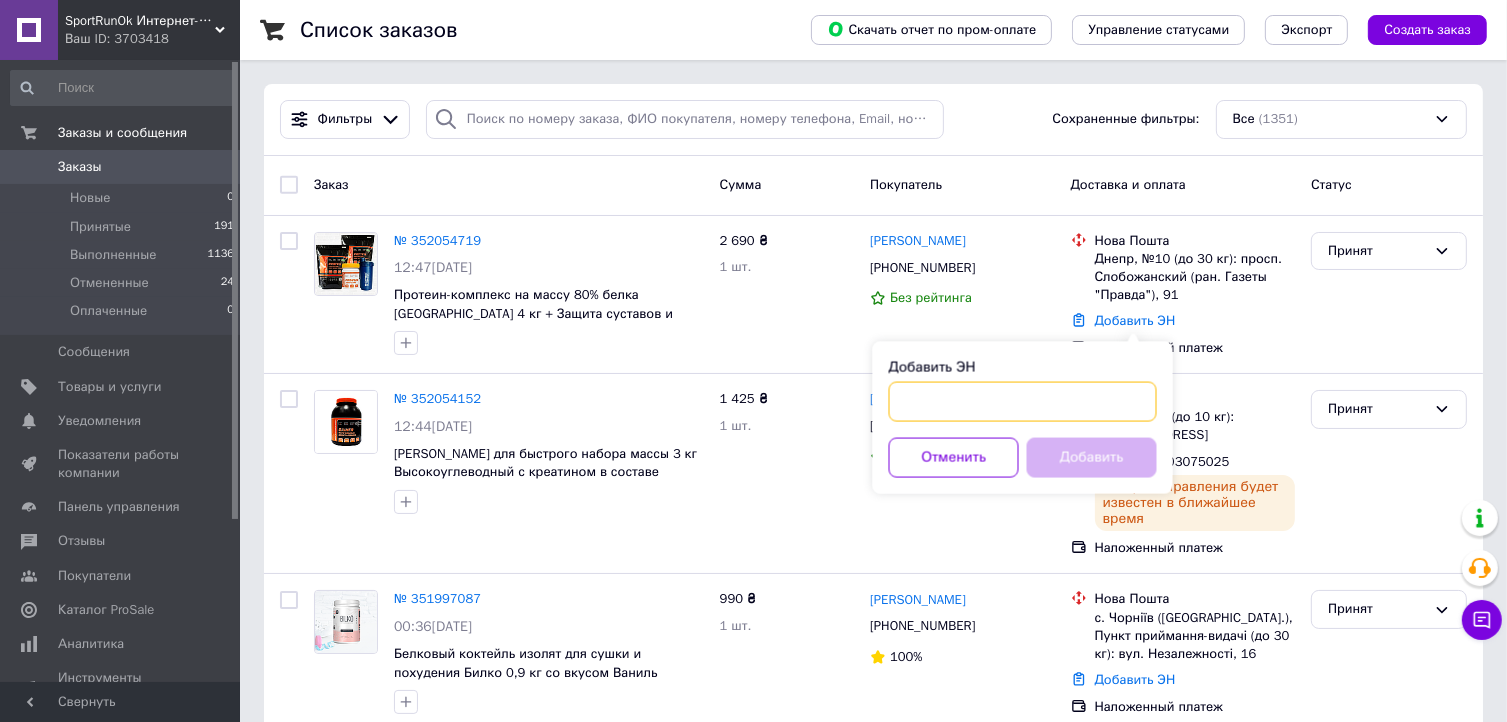 click on "Добавить ЭН" at bounding box center [1023, 402] 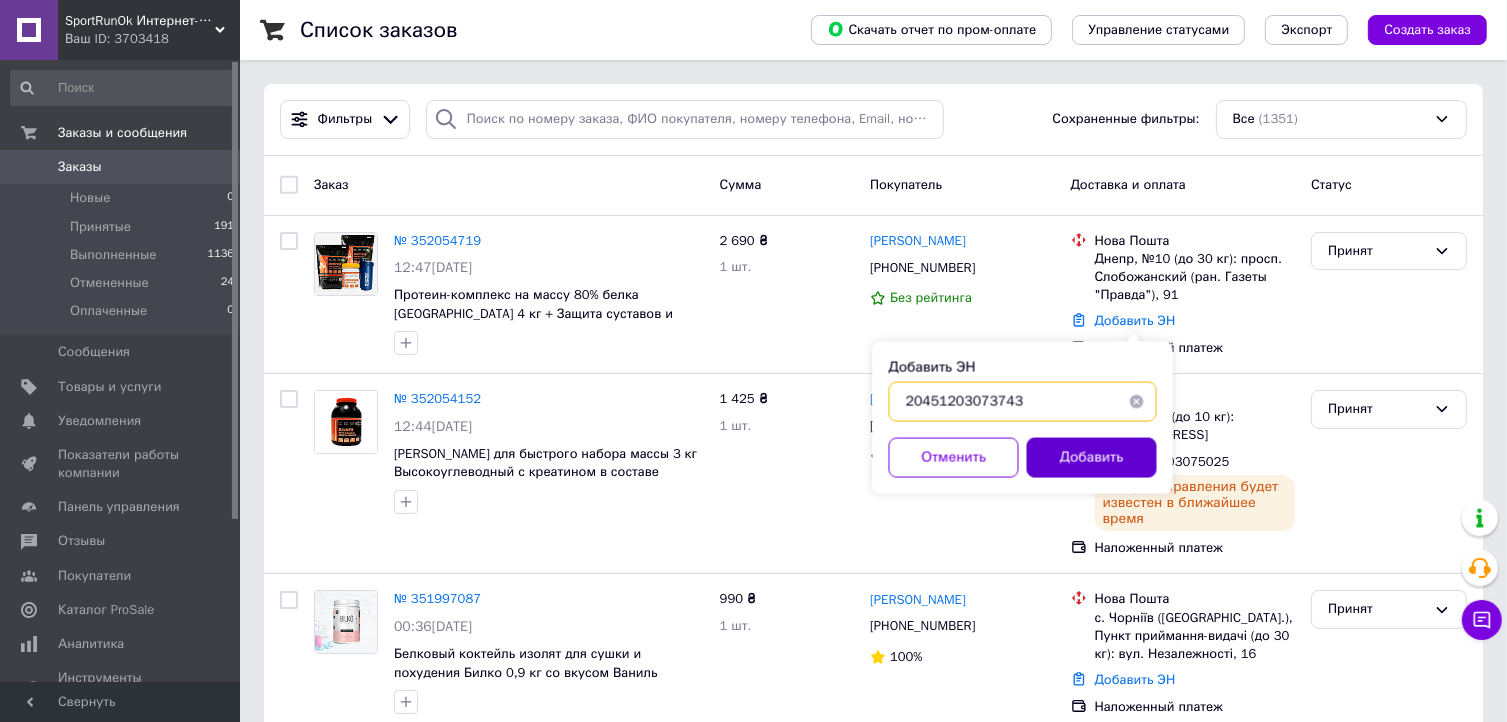 type on "20451203073743" 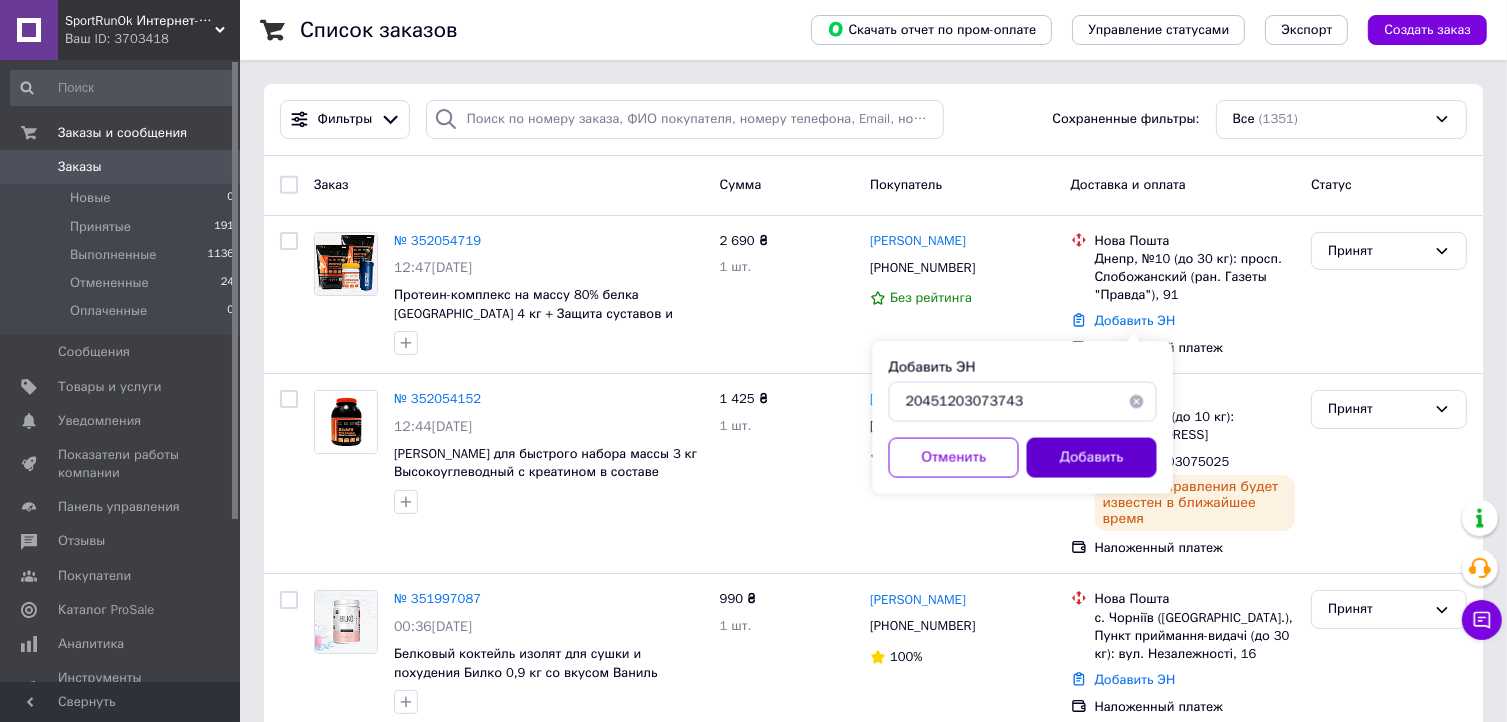 click on "Добавить" at bounding box center [1092, 458] 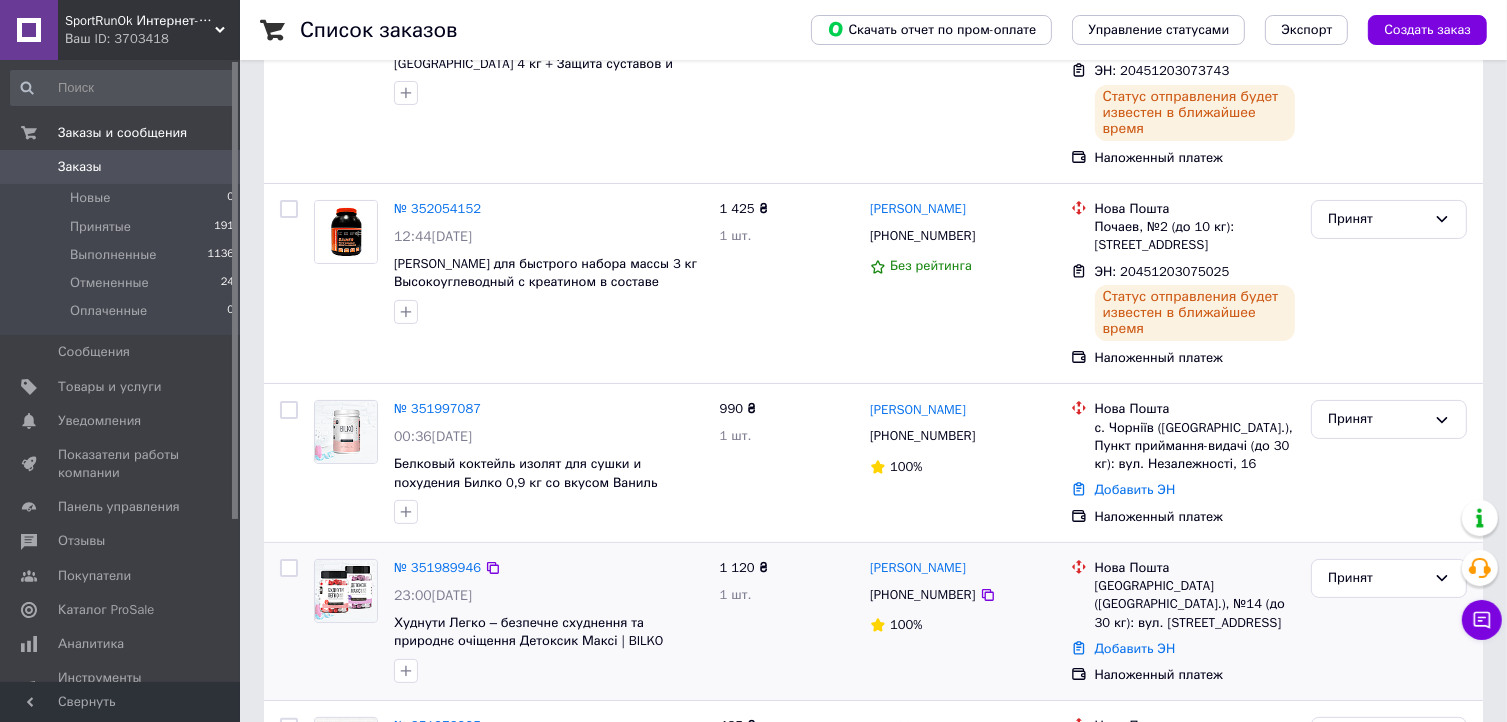 scroll, scrollTop: 300, scrollLeft: 0, axis: vertical 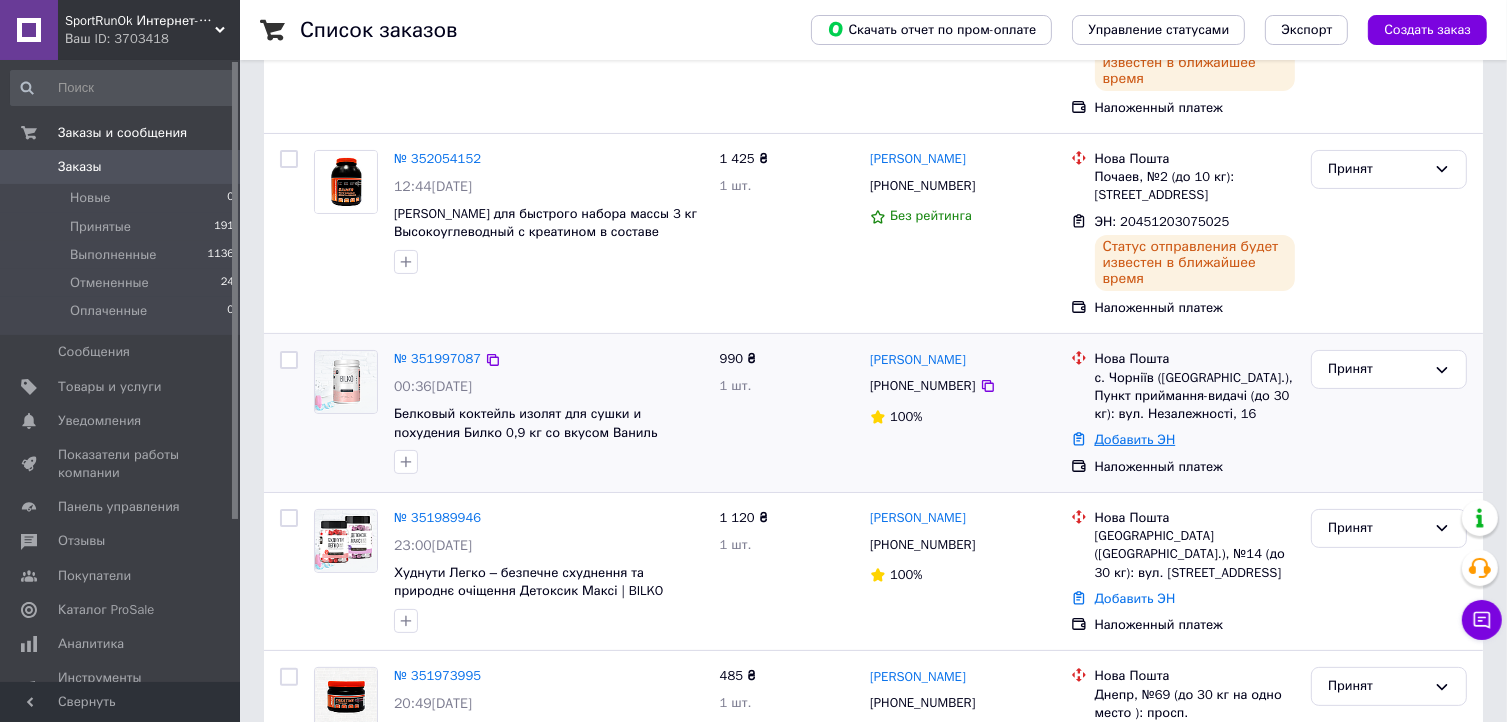 click on "Добавить ЭН" at bounding box center [1135, 439] 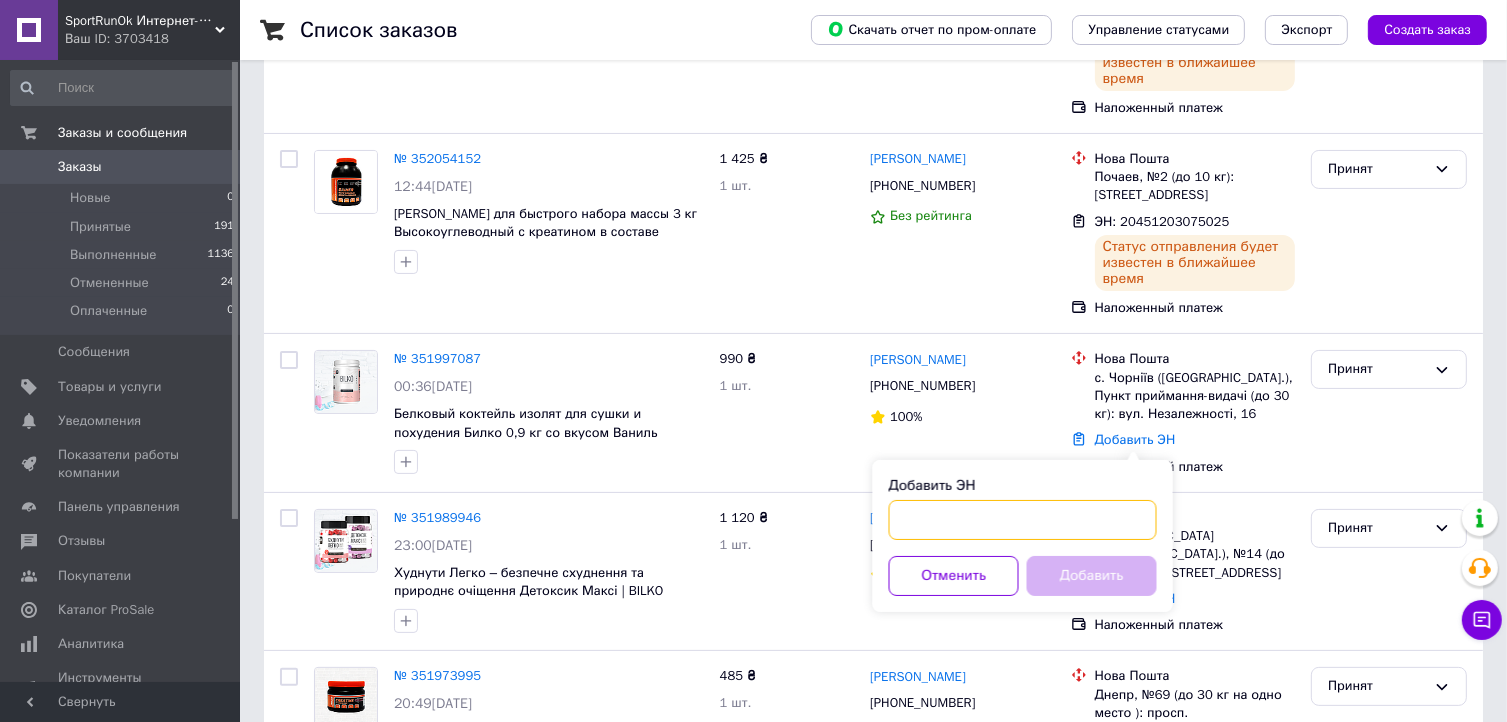 click on "Добавить ЭН" at bounding box center [1023, 520] 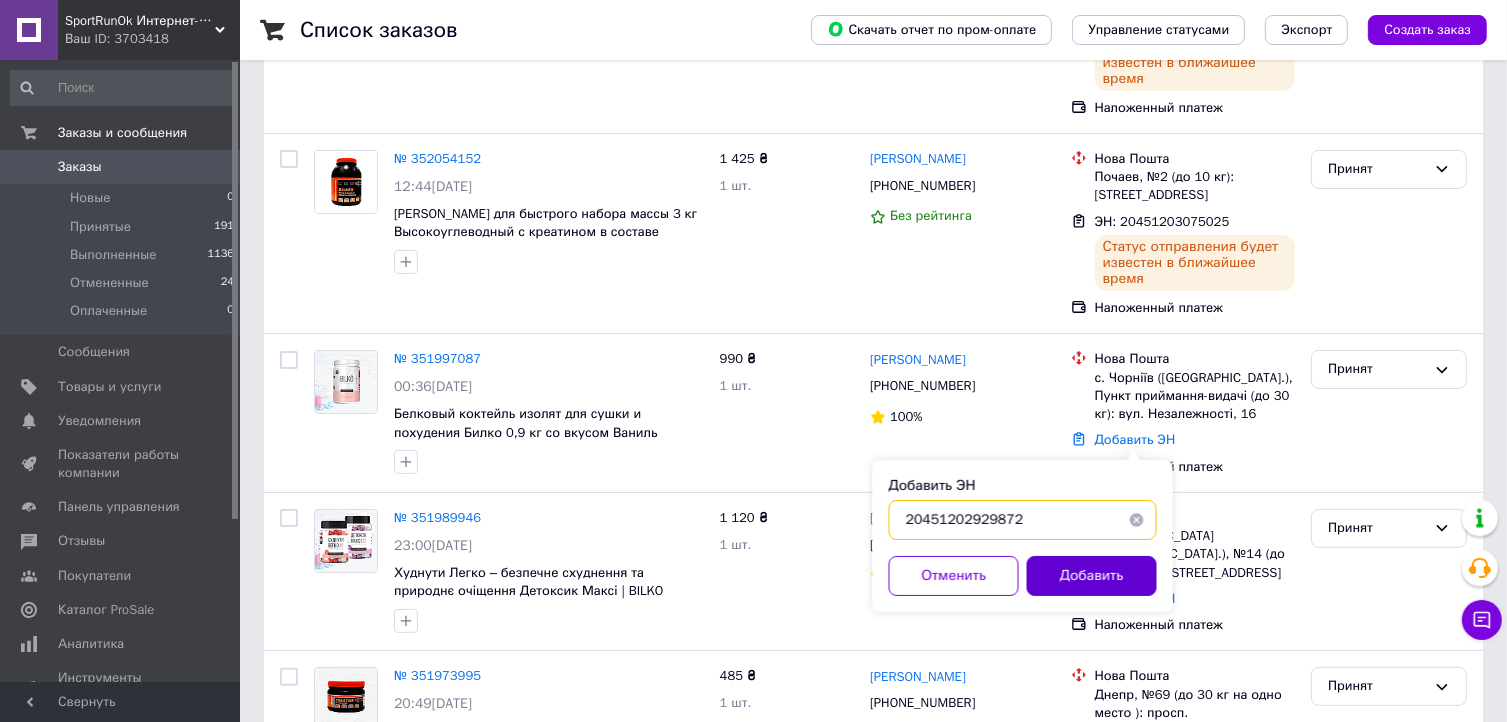 type on "20451202929872" 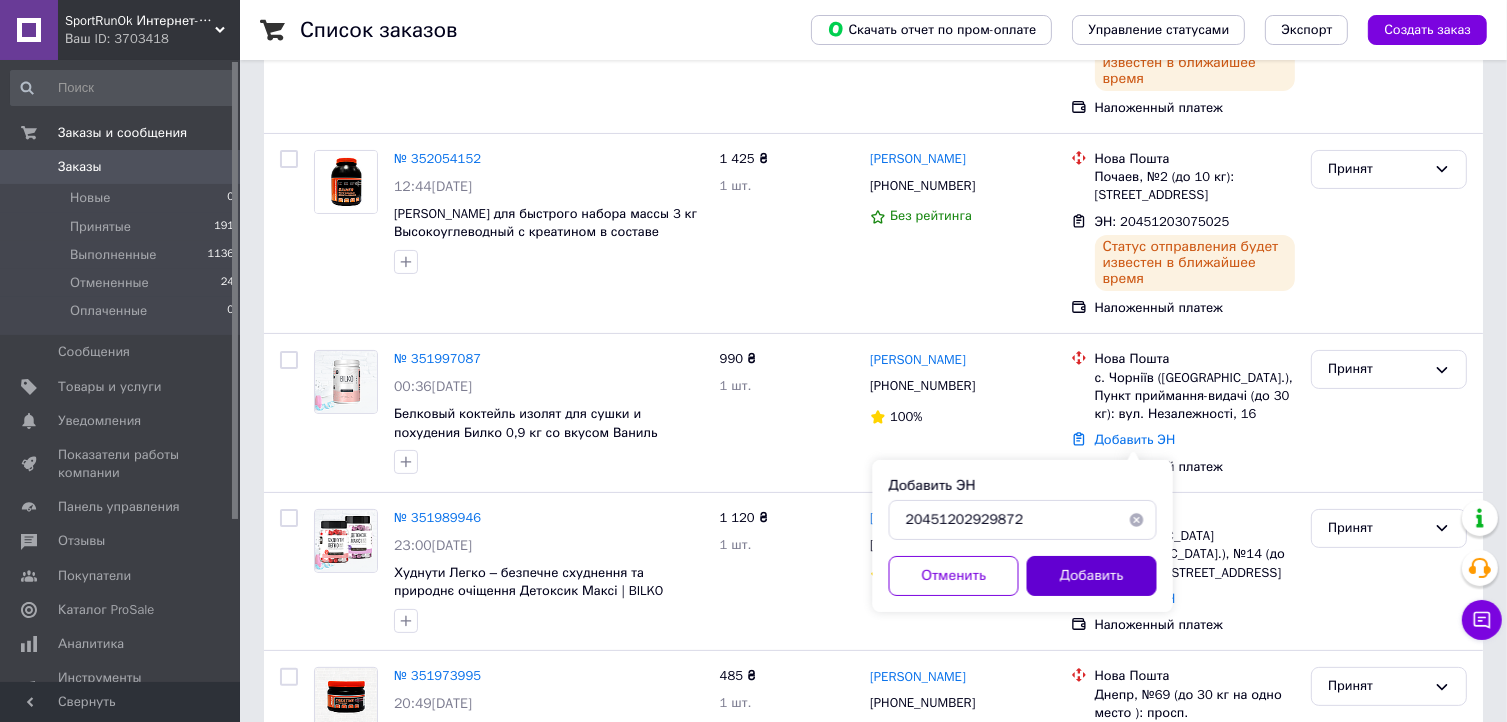 click on "Добавить" at bounding box center [1092, 576] 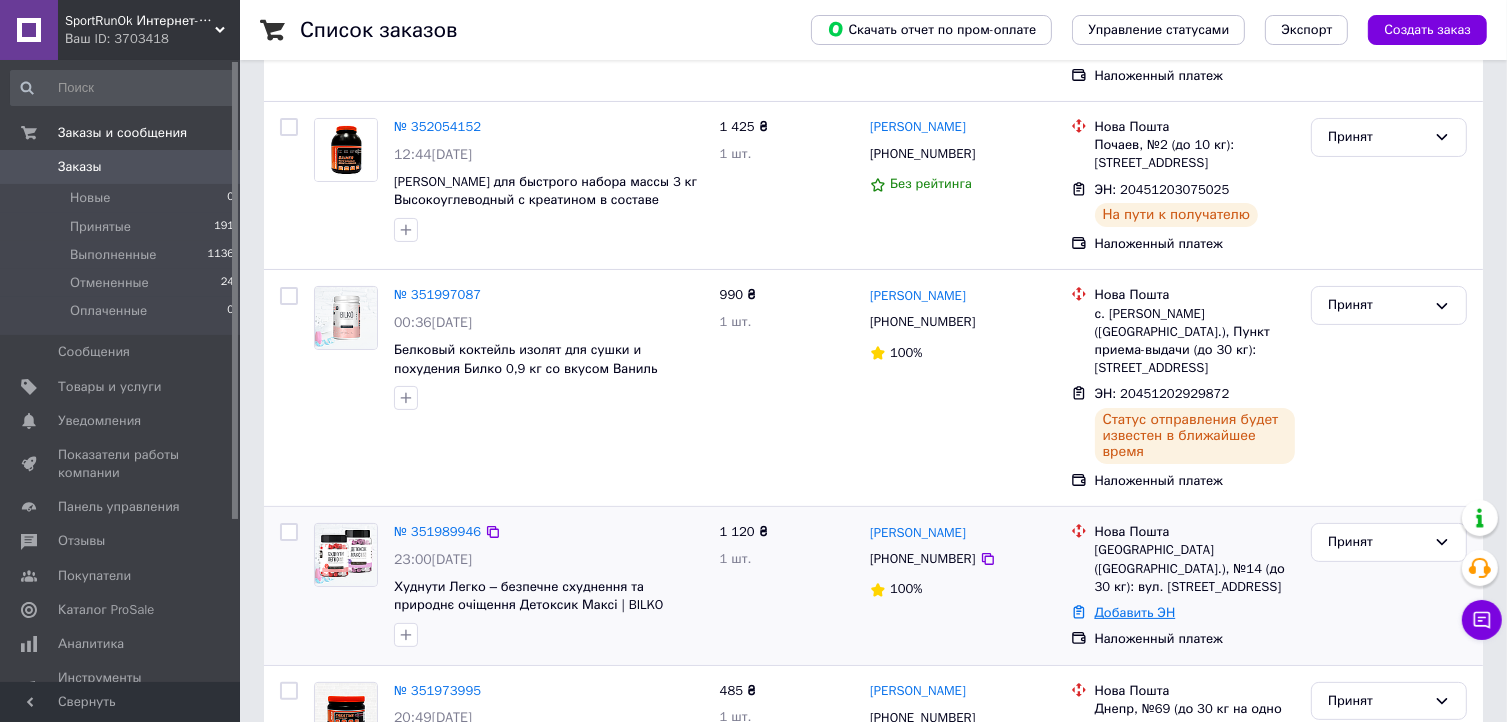 click on "Добавить ЭН" at bounding box center (1135, 612) 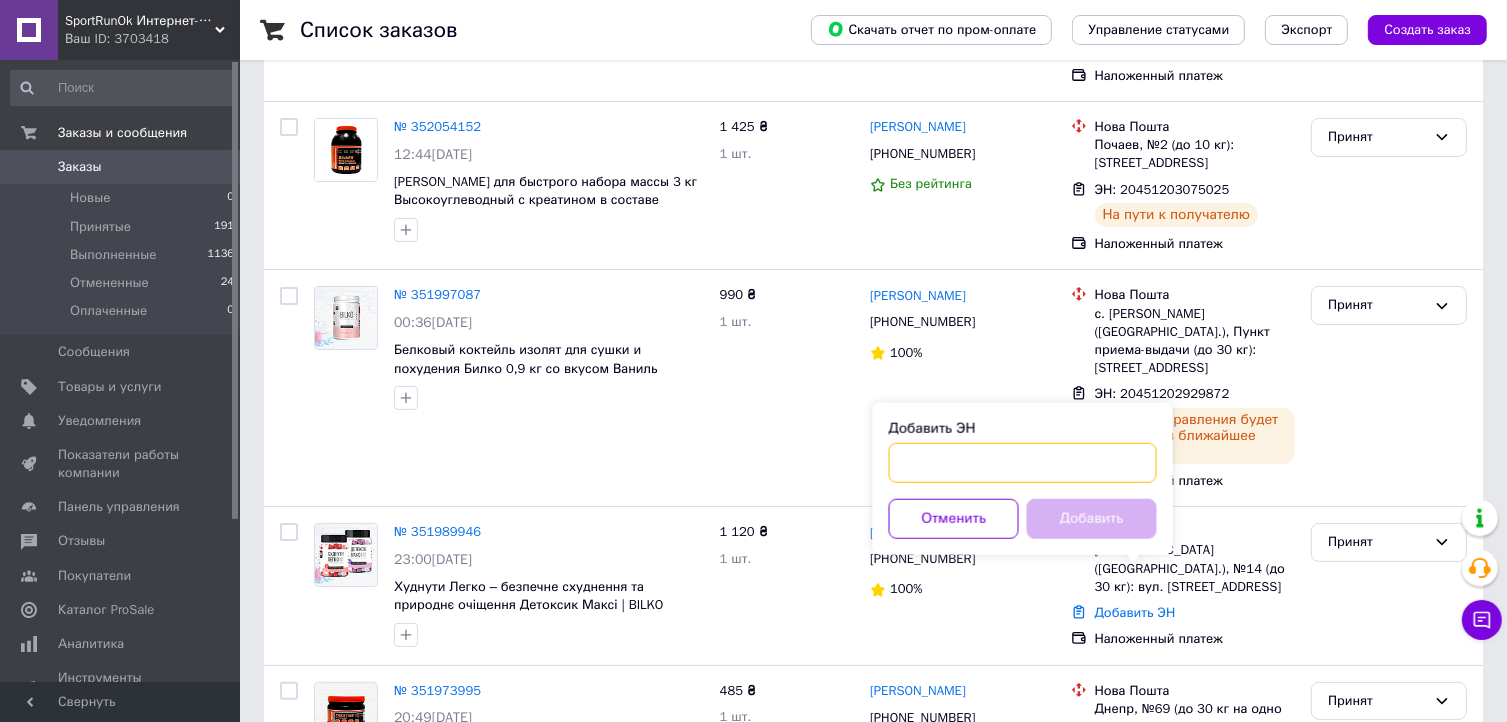 click on "Добавить ЭН" at bounding box center (1023, 463) 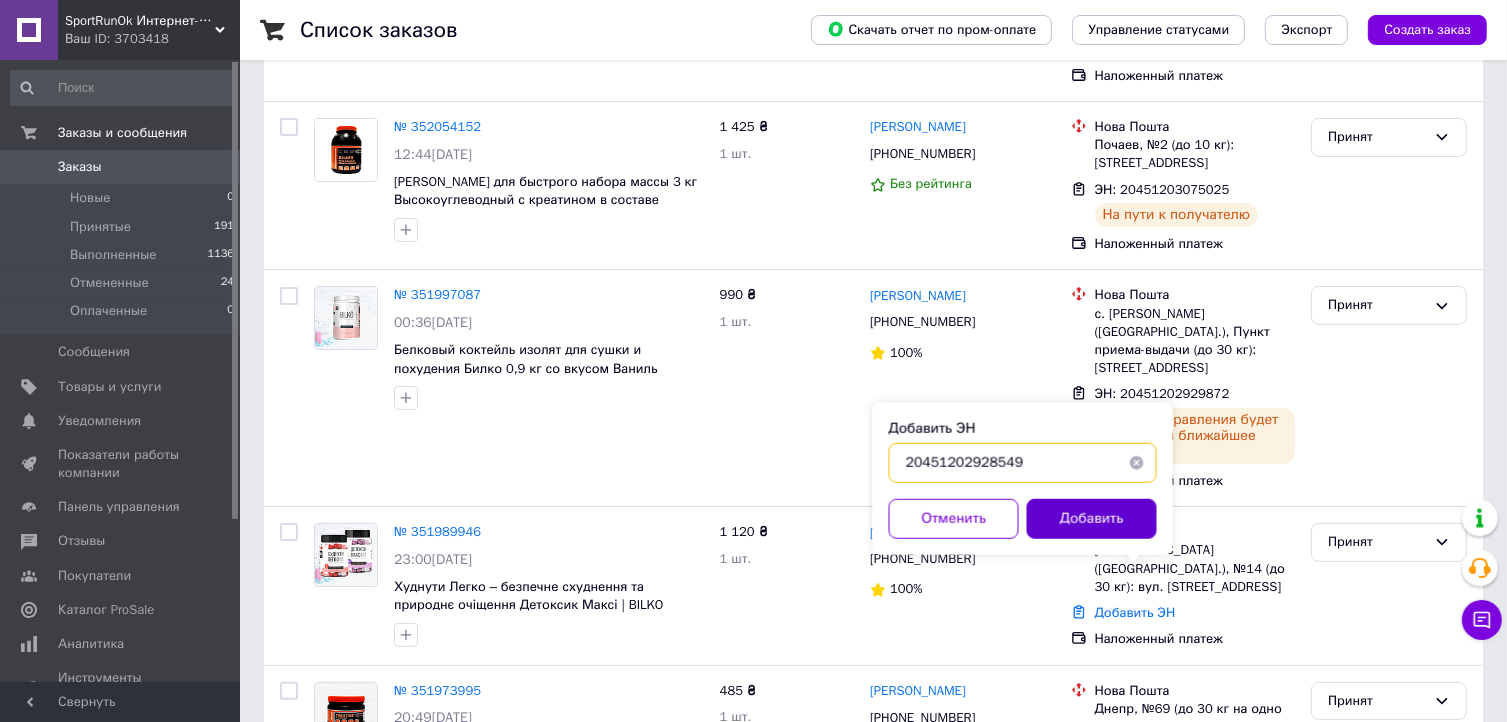 type on "20451202928549" 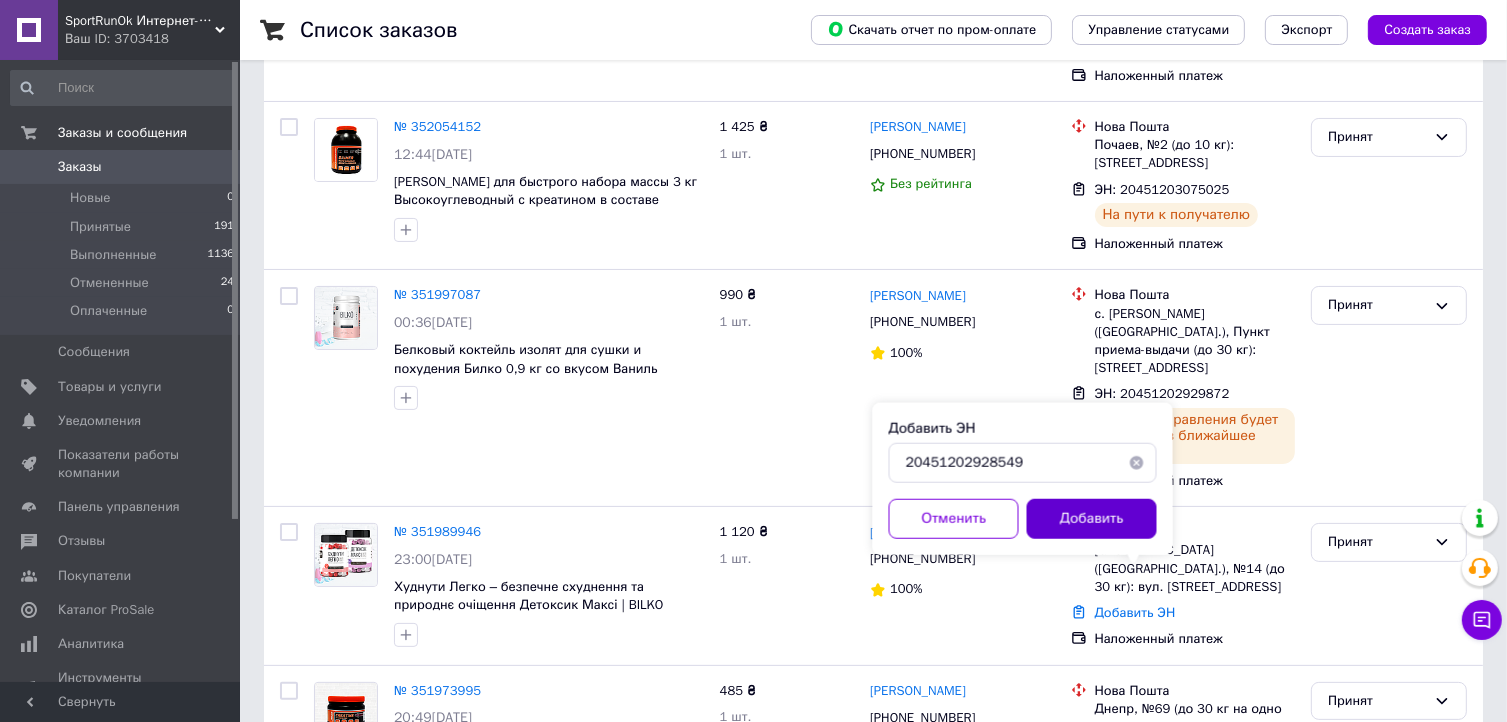 click on "Добавить" at bounding box center [1092, 519] 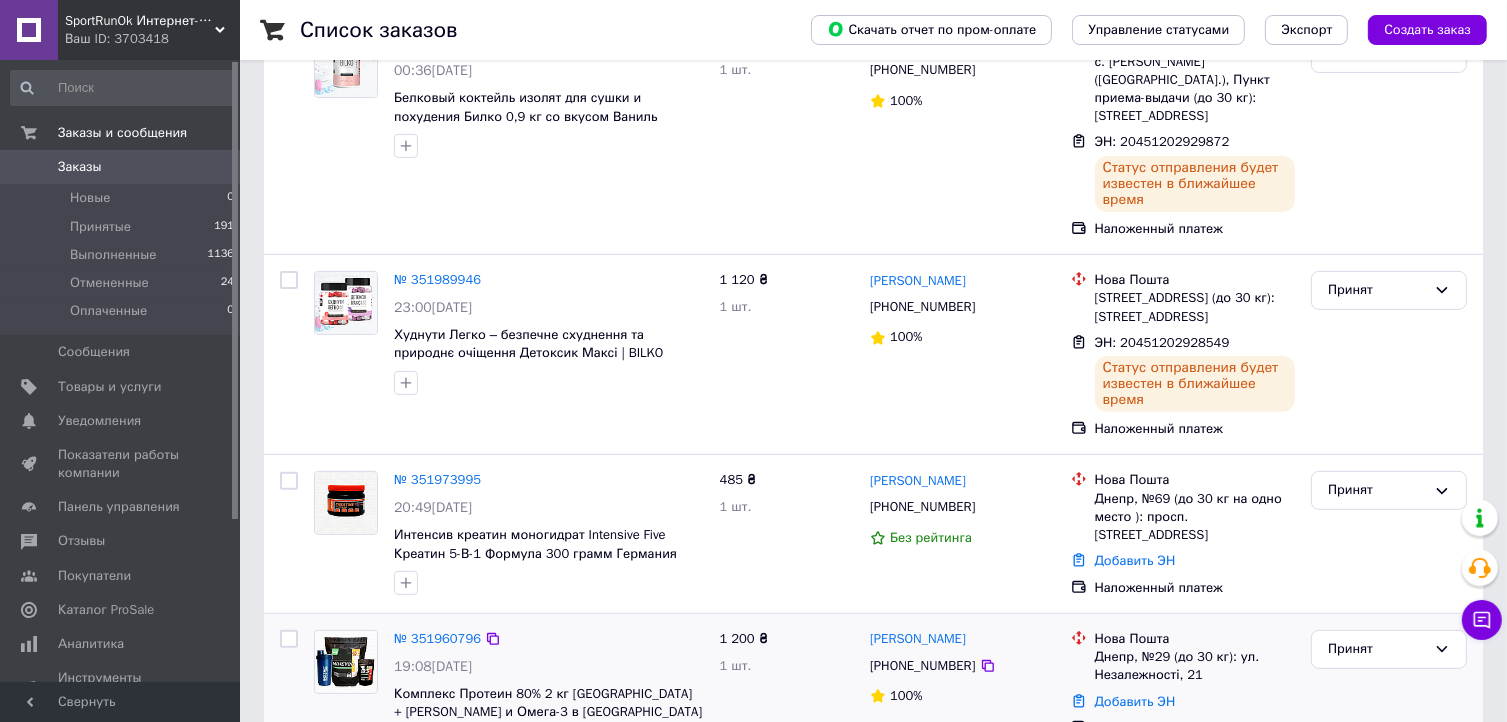 scroll, scrollTop: 600, scrollLeft: 0, axis: vertical 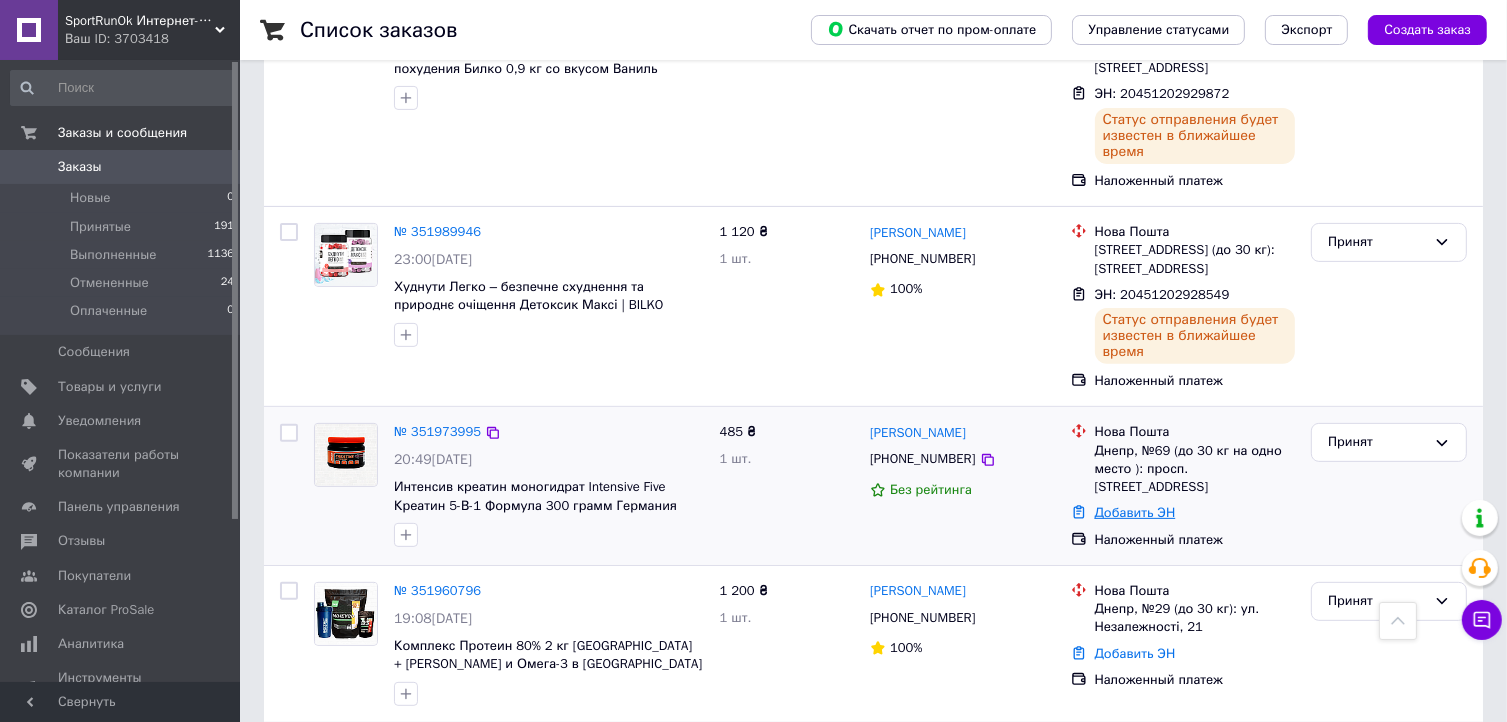 click on "Добавить ЭН" at bounding box center (1135, 512) 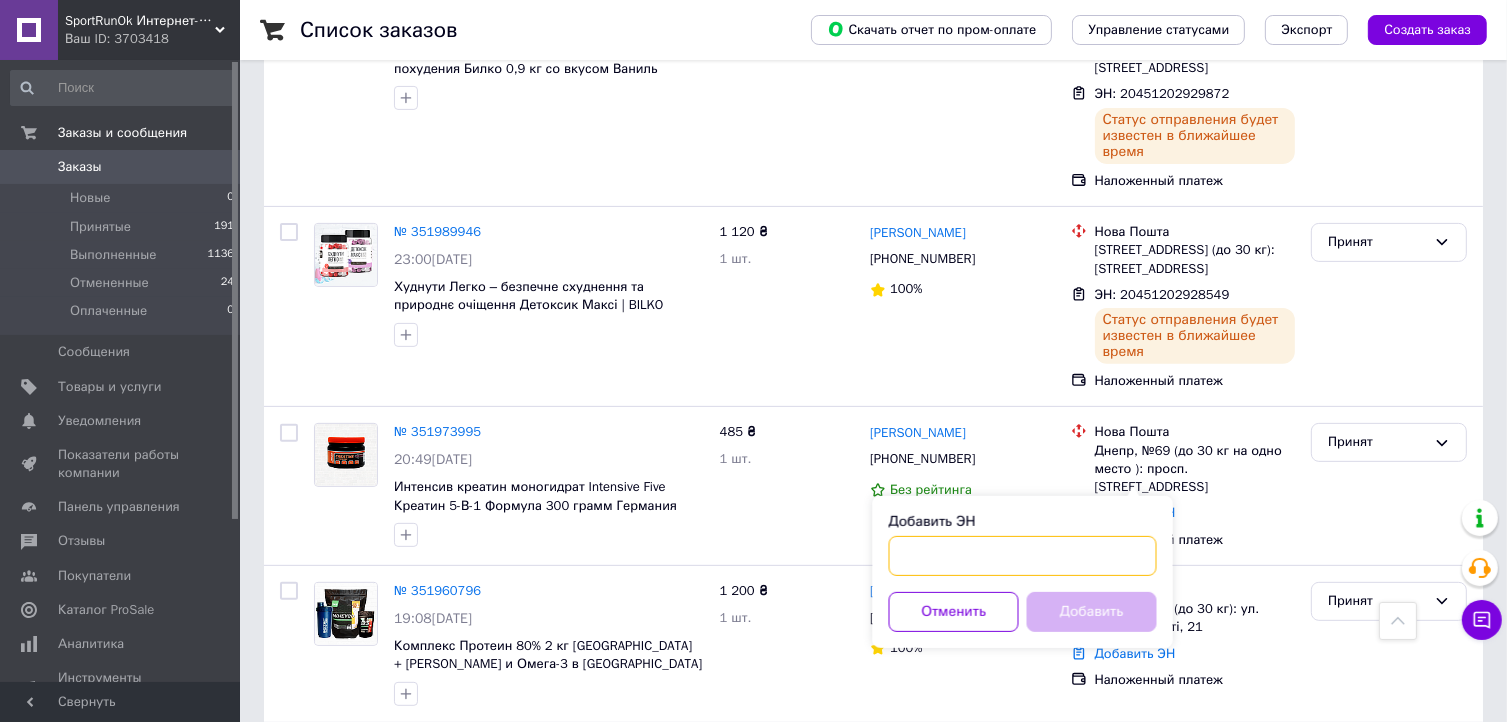 click on "Добавить ЭН" at bounding box center [1023, 556] 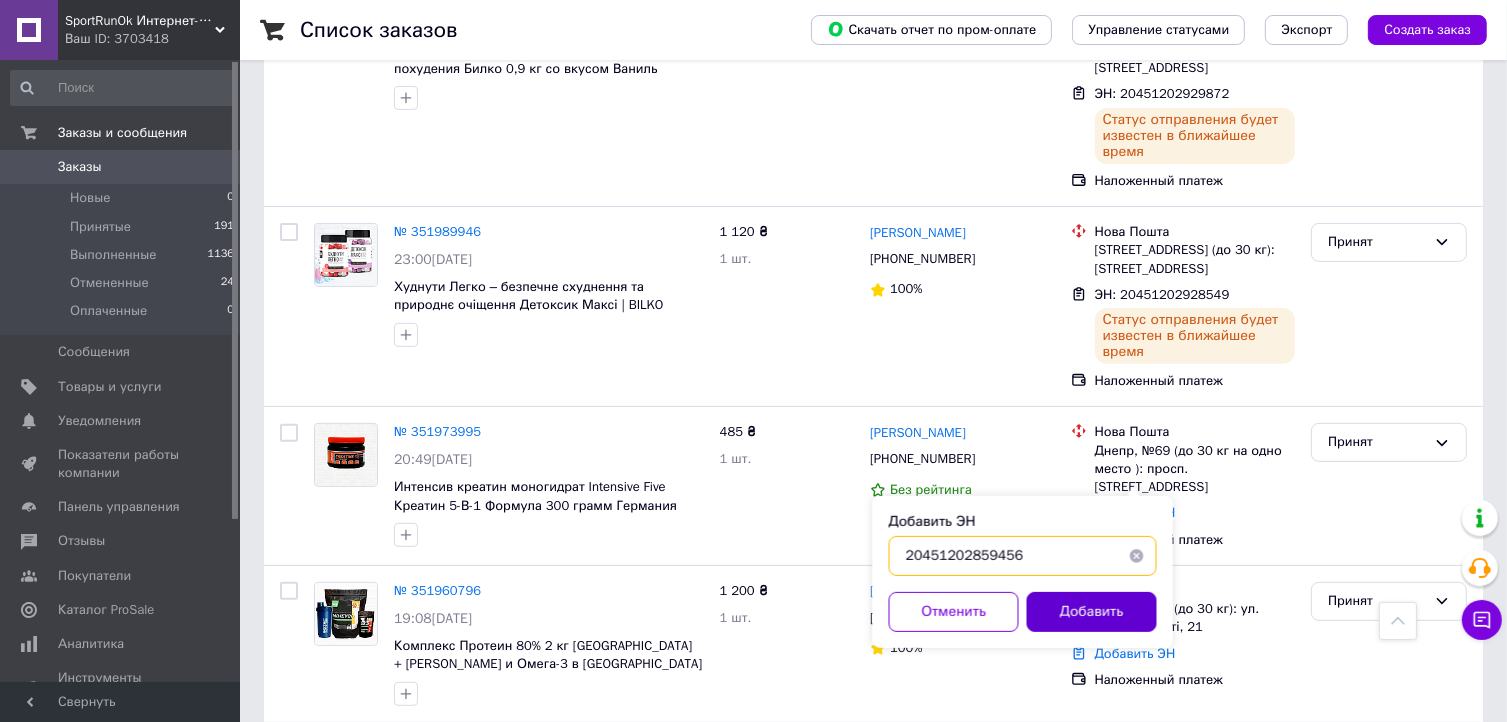 type on "20451202859456" 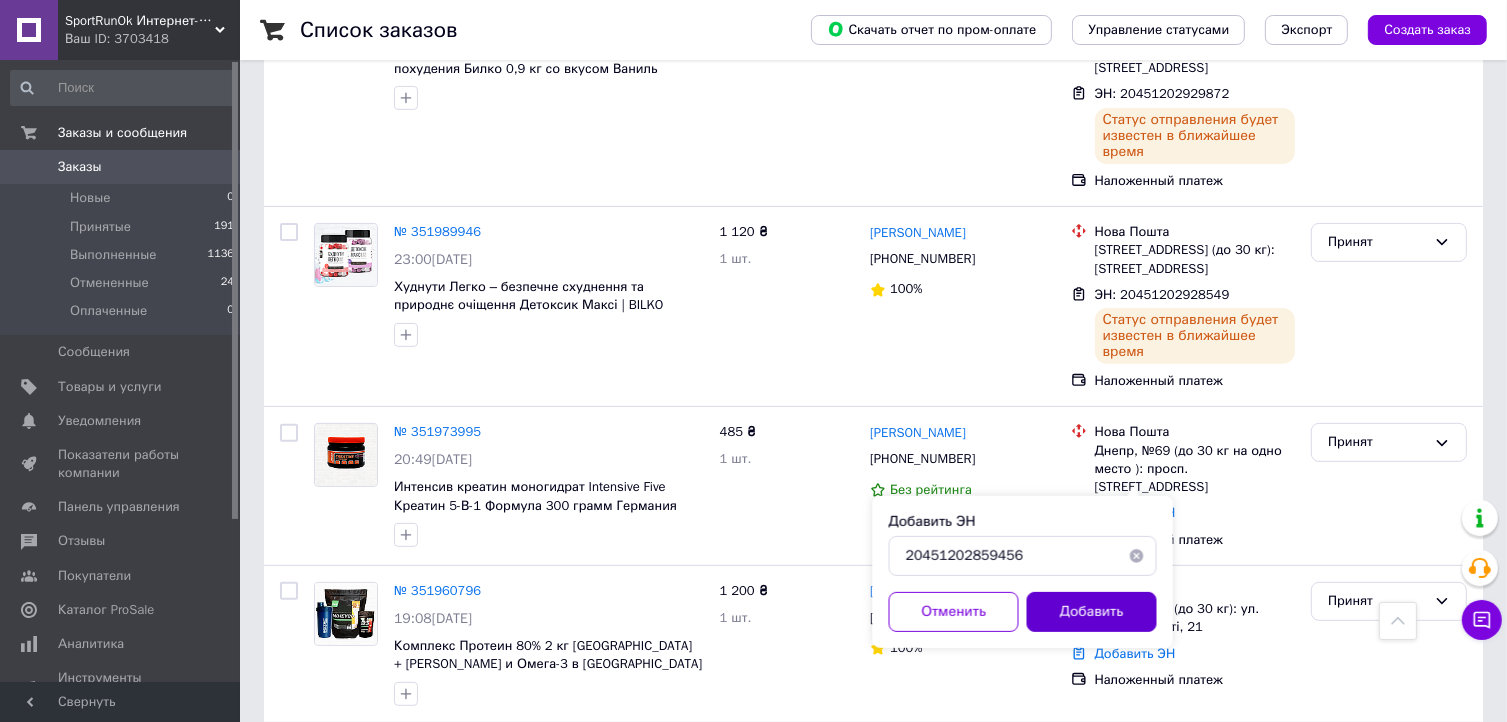 click on "Добавить" at bounding box center (1092, 612) 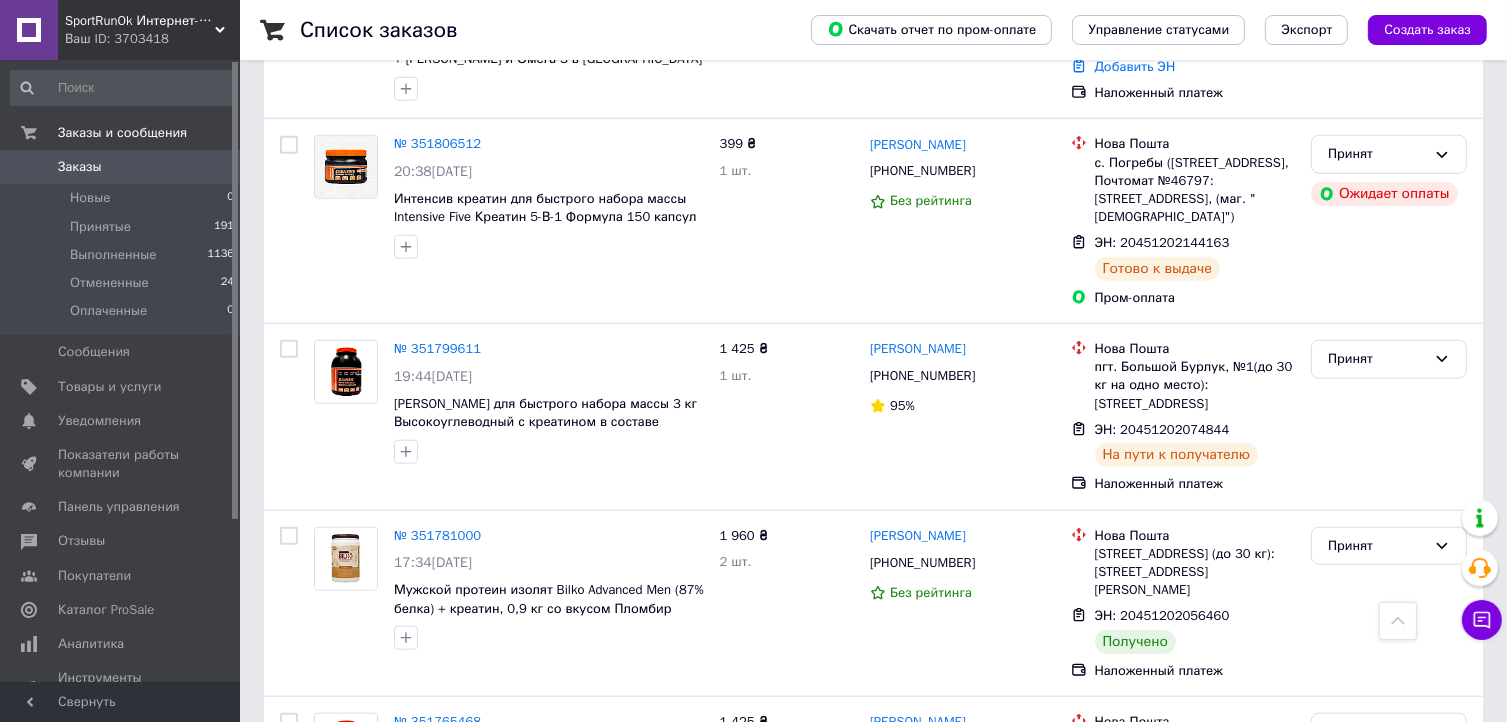 scroll, scrollTop: 2000, scrollLeft: 0, axis: vertical 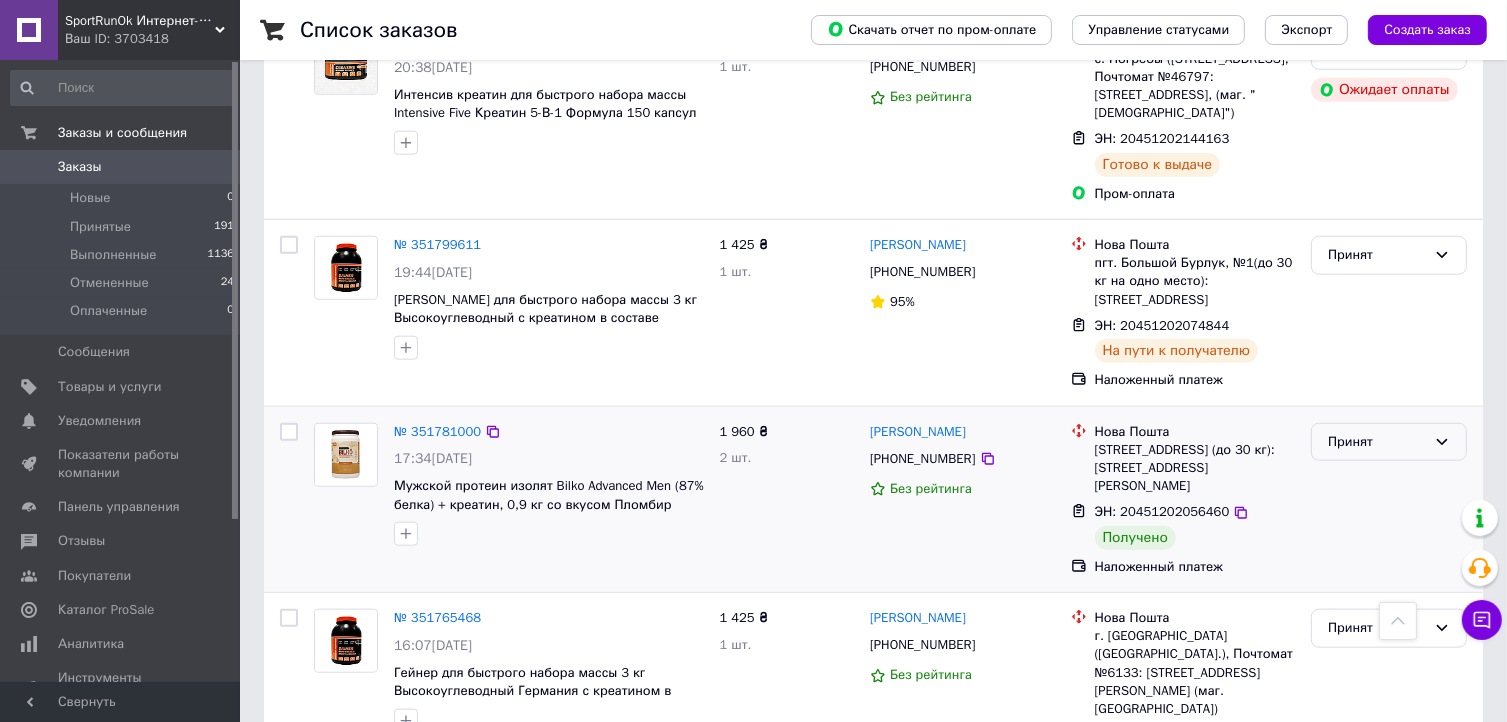 click on "Принят" at bounding box center (1377, 442) 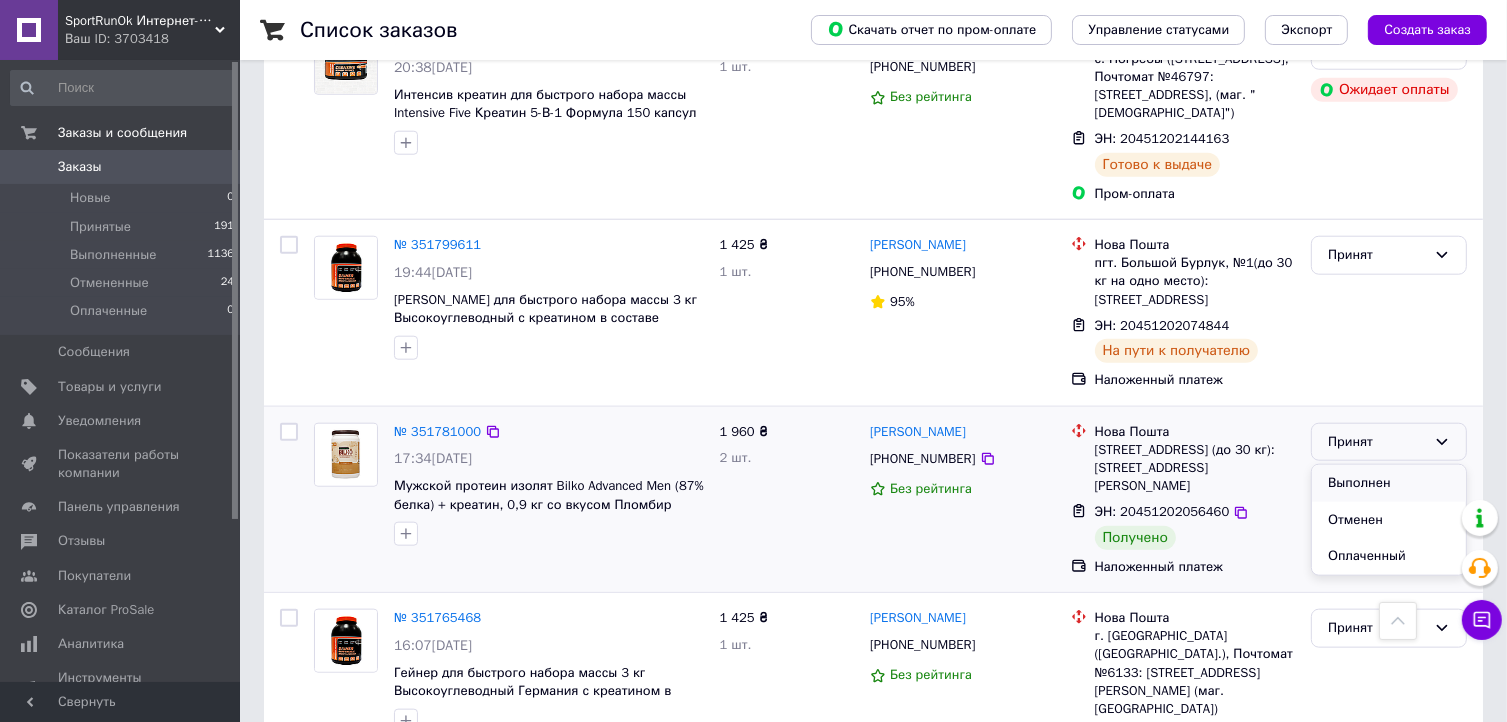 click on "Выполнен" at bounding box center [1389, 483] 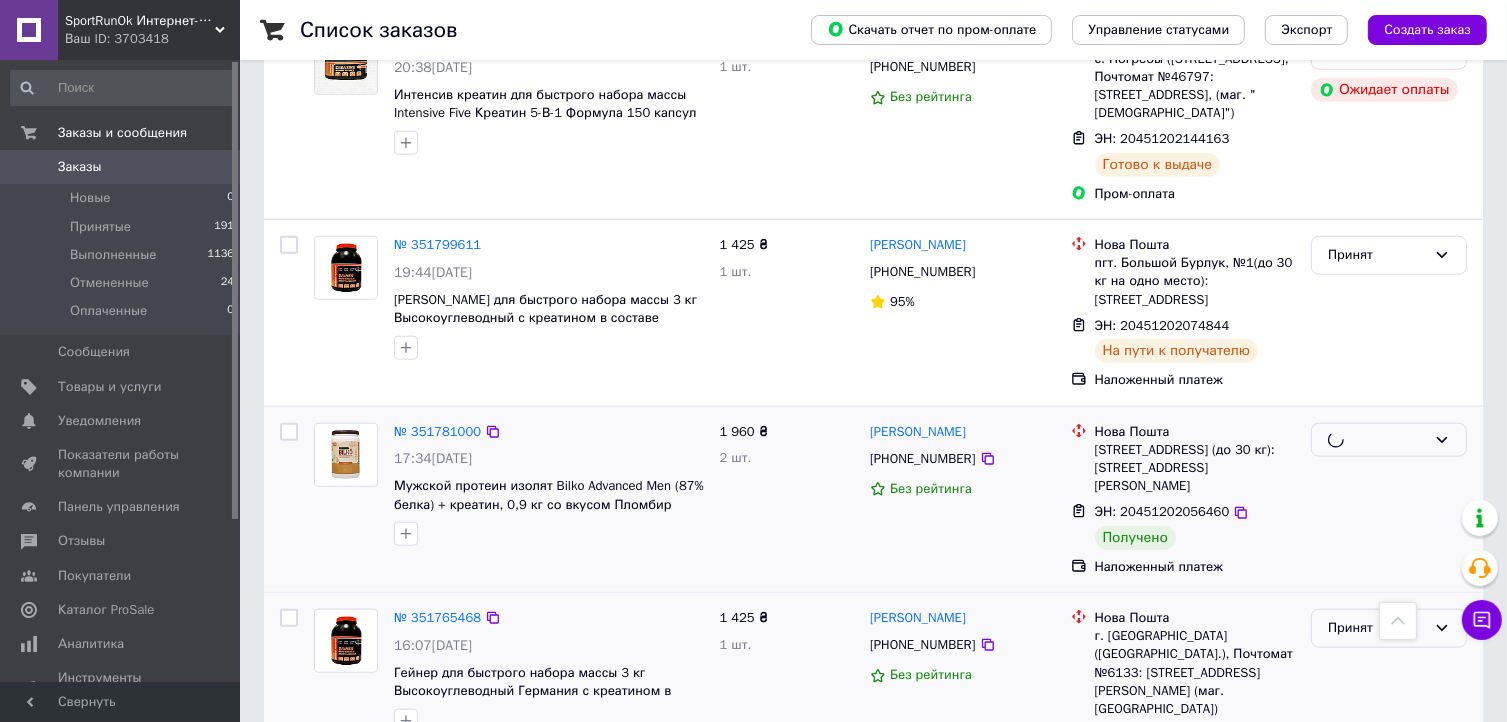 click on "Принят" at bounding box center (1377, 628) 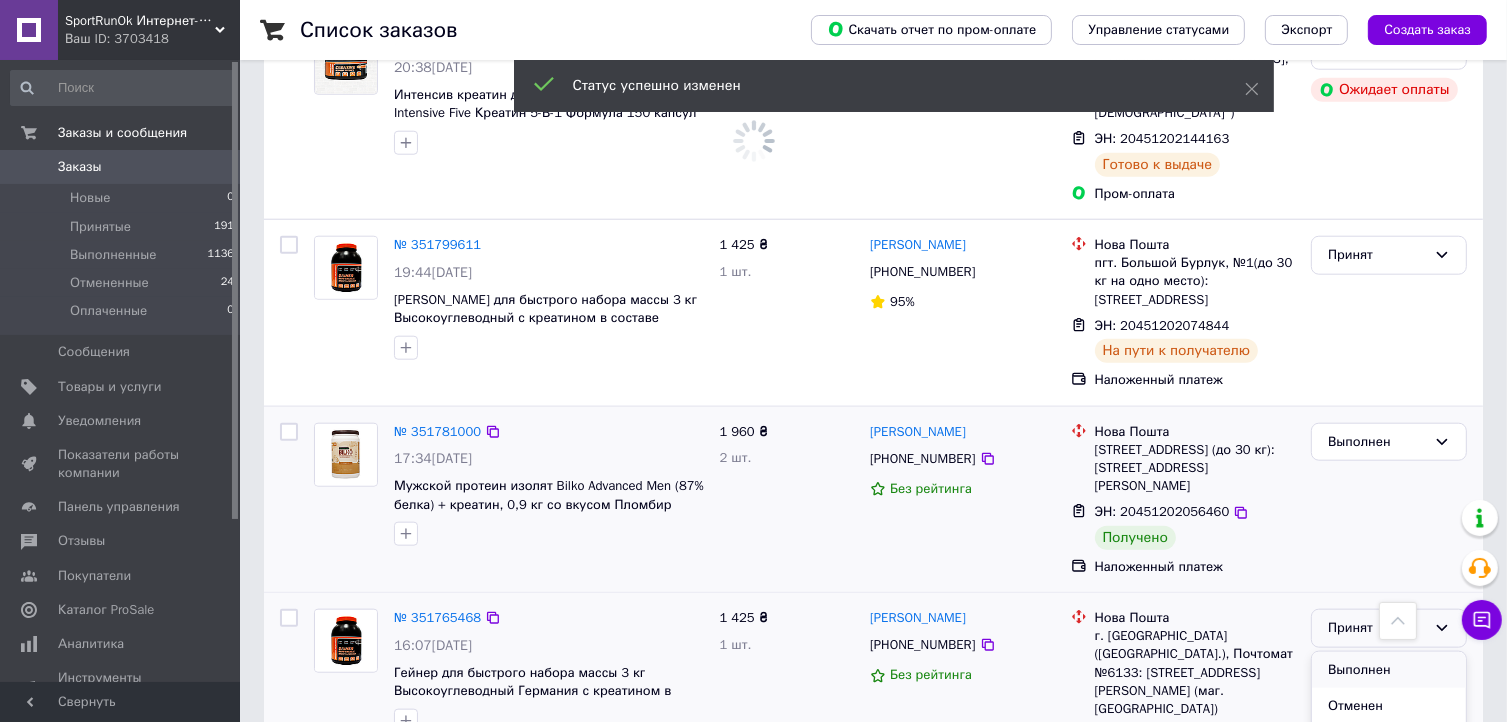 click on "Выполнен" at bounding box center [1389, 670] 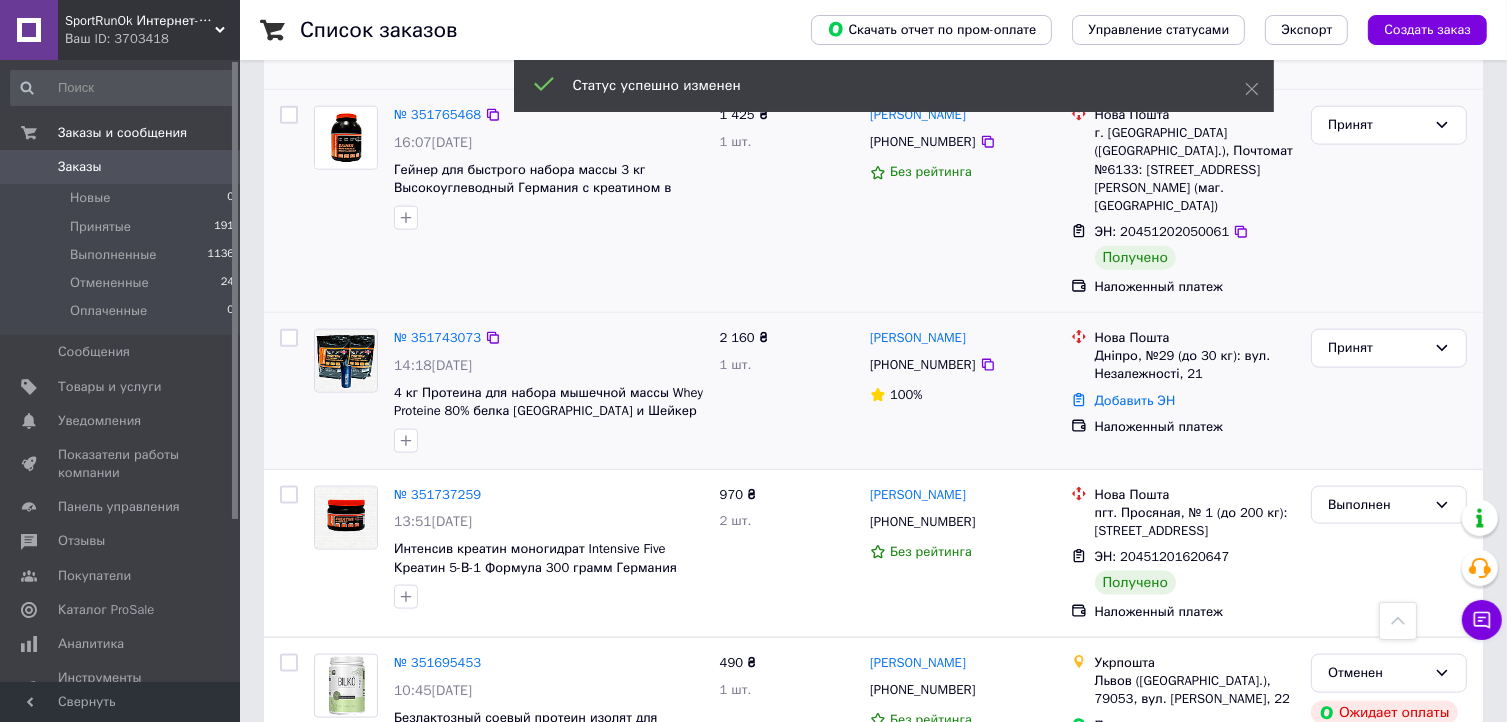 scroll, scrollTop: 2468, scrollLeft: 0, axis: vertical 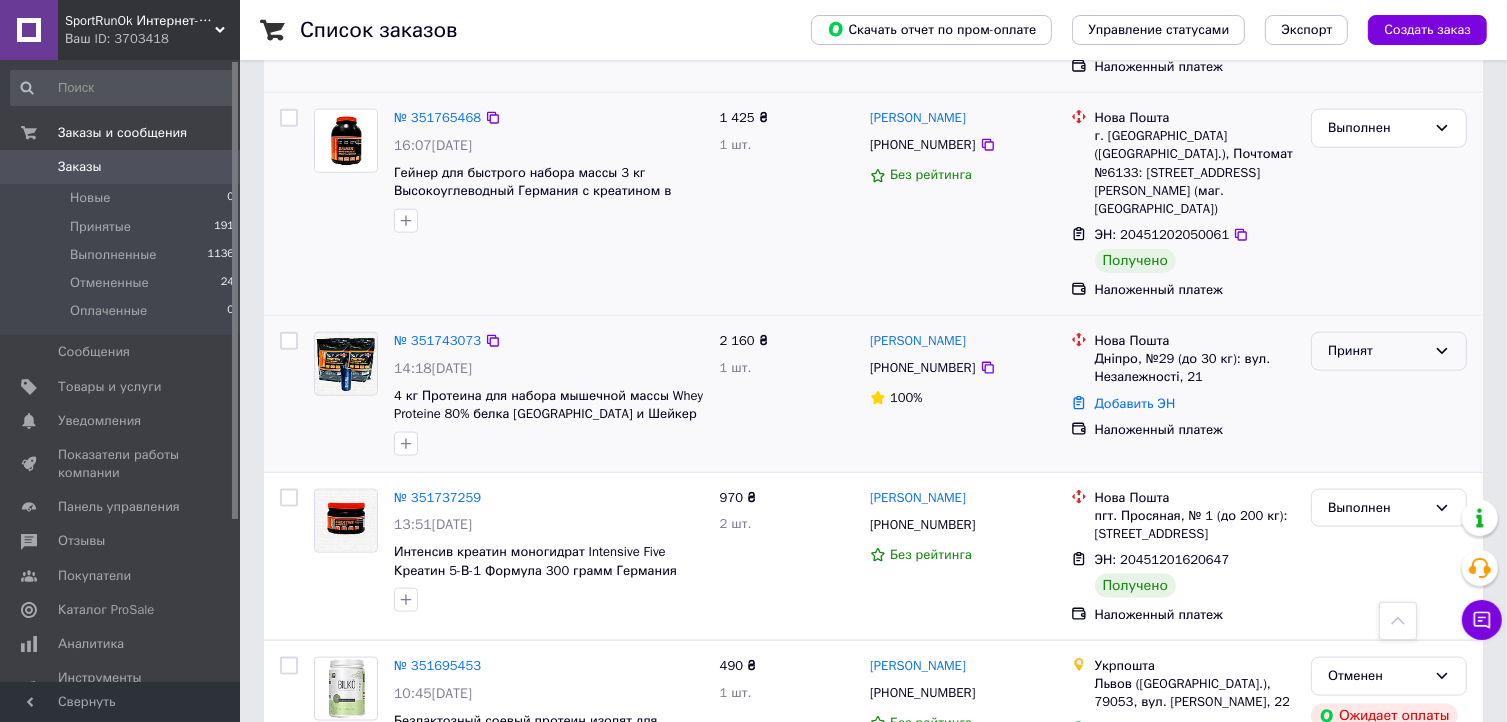 click on "Принят" at bounding box center [1377, 351] 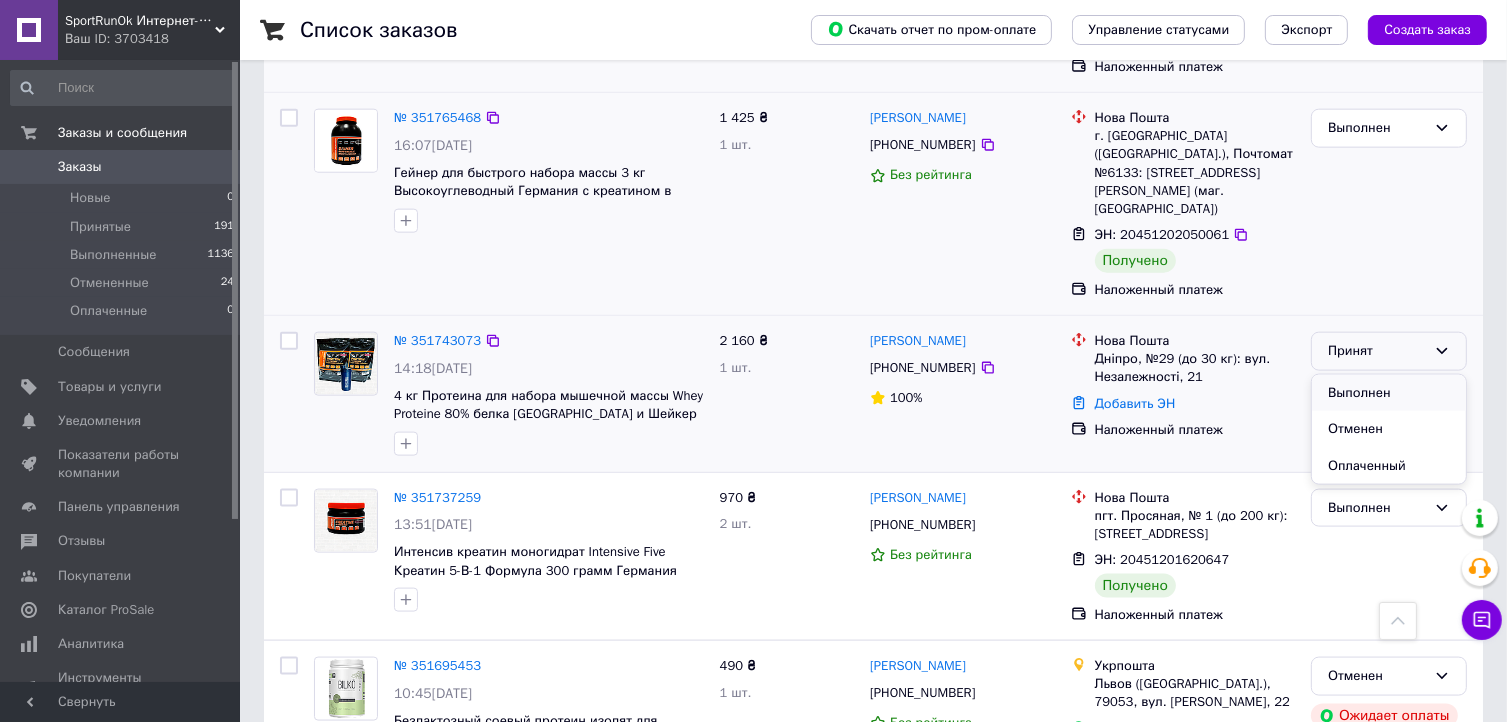 click on "Выполнен" at bounding box center [1389, 393] 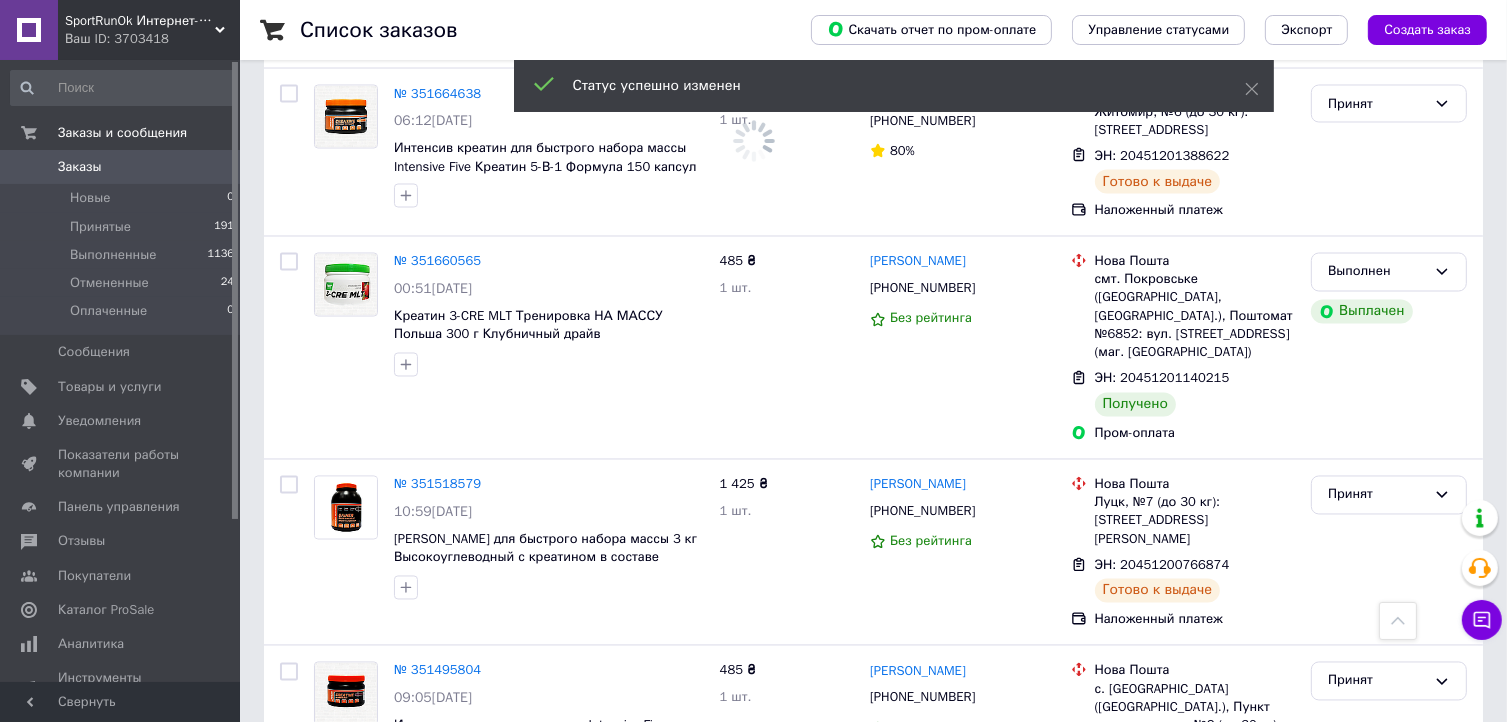 scroll, scrollTop: 3668, scrollLeft: 0, axis: vertical 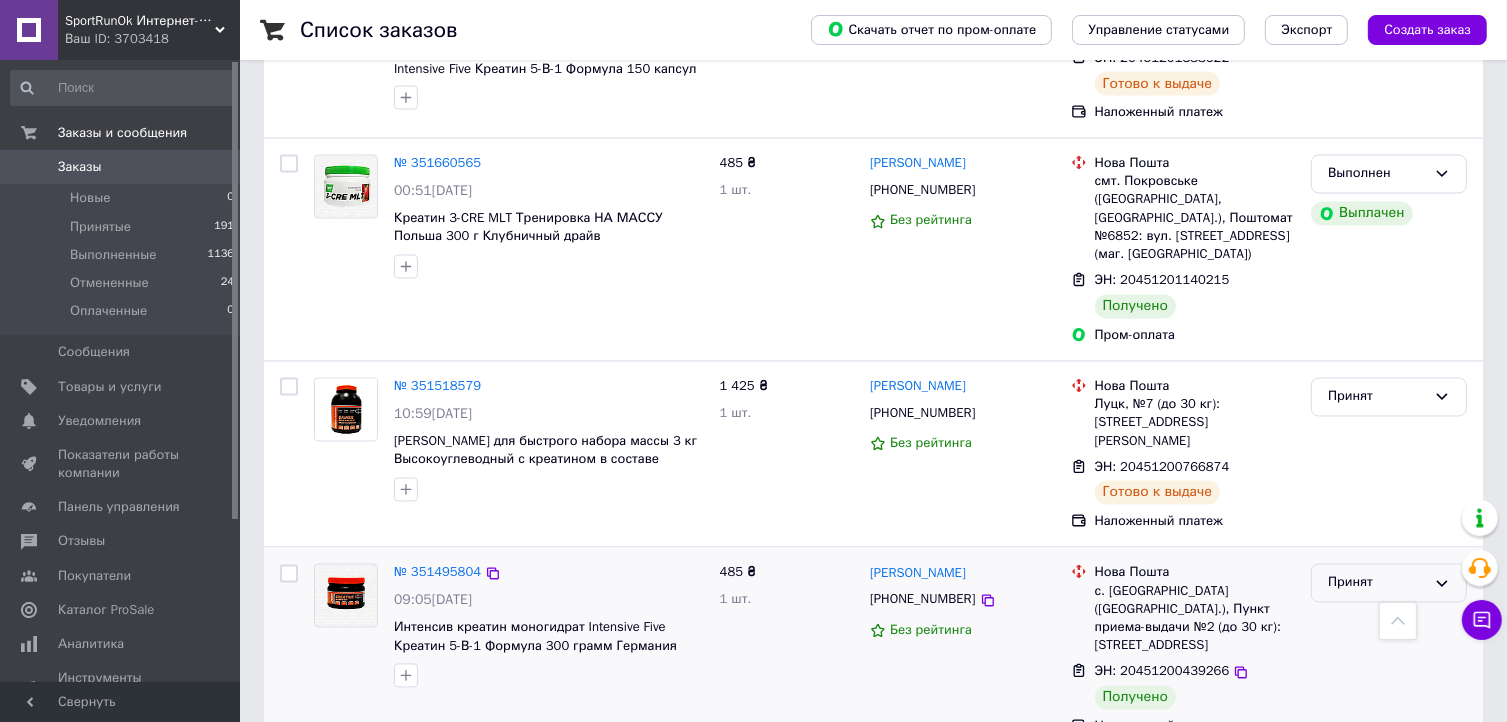 click on "Принят" at bounding box center [1377, 583] 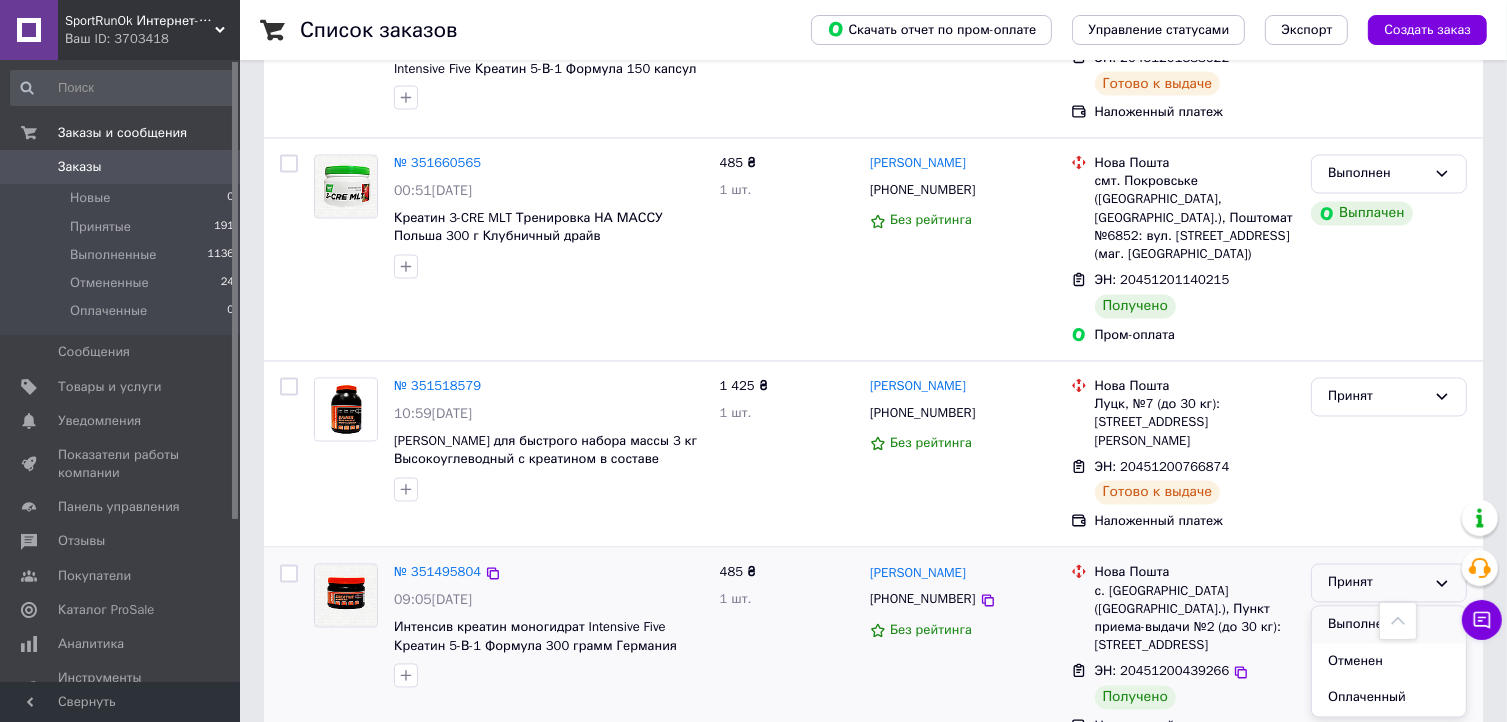 click on "Выполнен" at bounding box center (1389, 625) 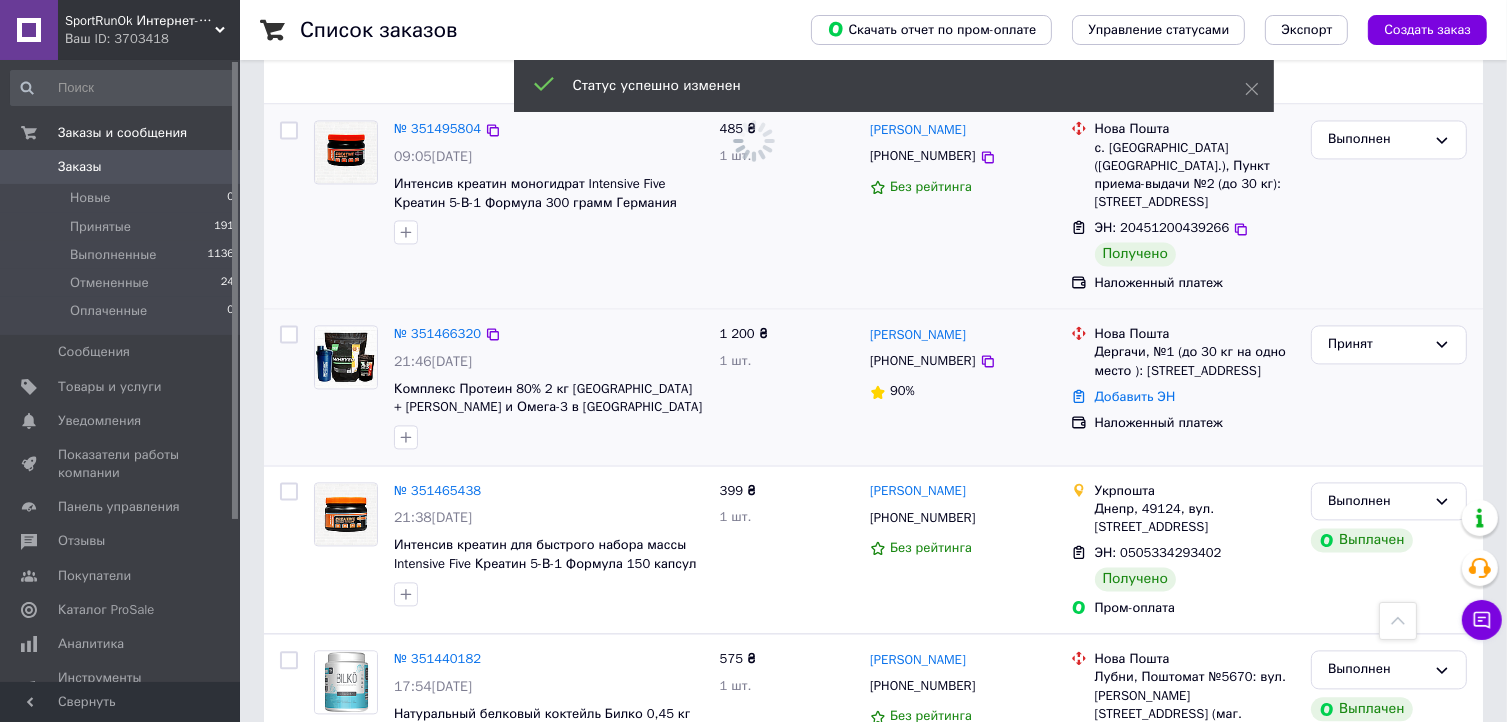 scroll, scrollTop: 4268, scrollLeft: 0, axis: vertical 